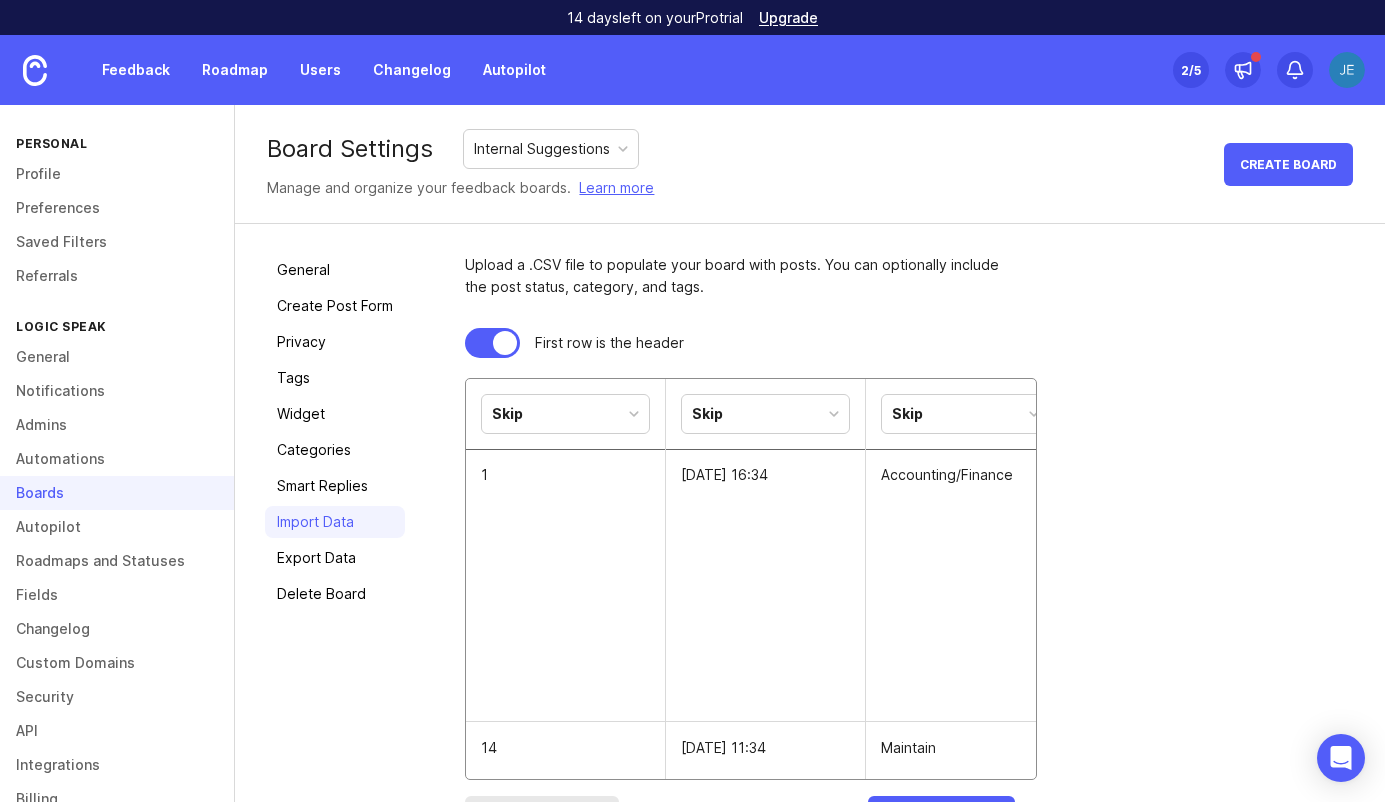 scroll, scrollTop: 0, scrollLeft: 0, axis: both 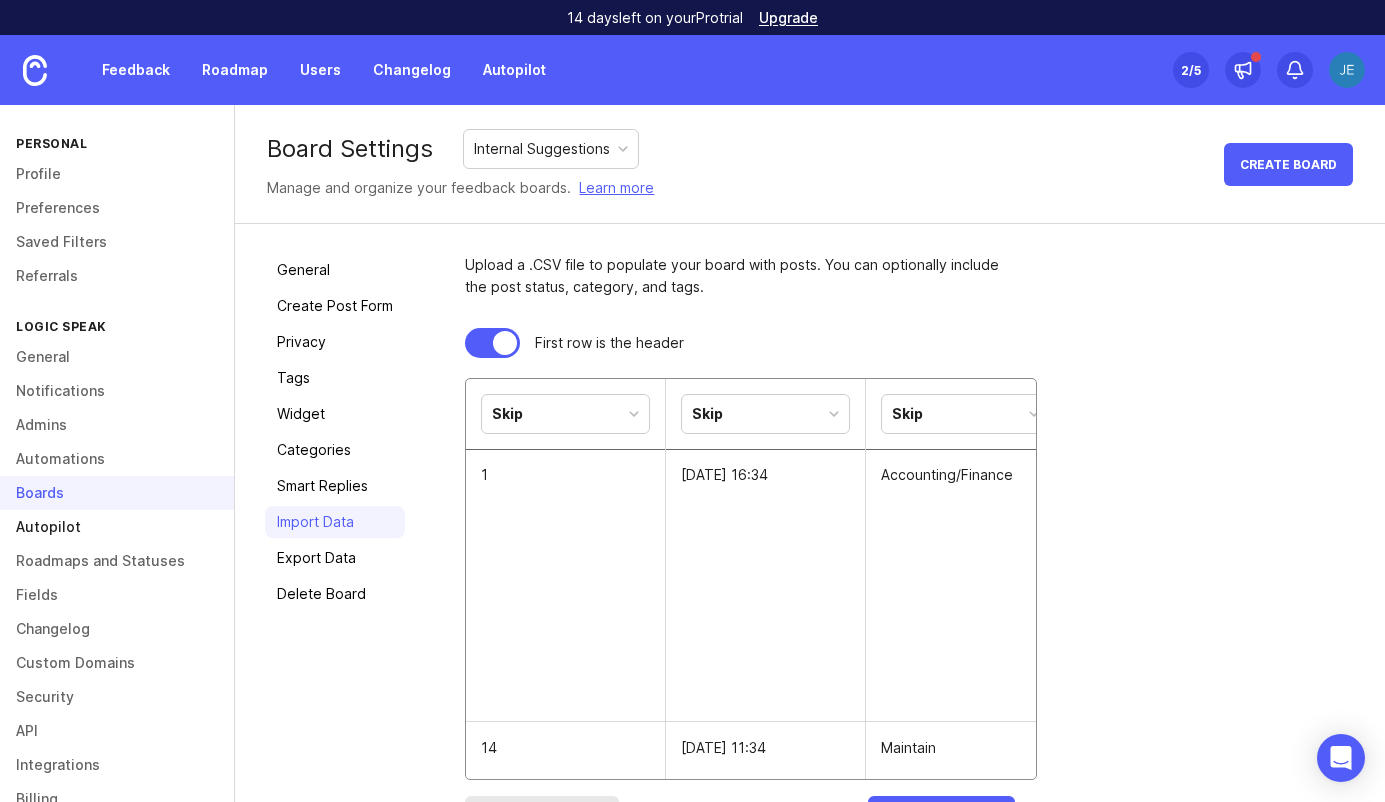 click on "Autopilot" at bounding box center (117, 527) 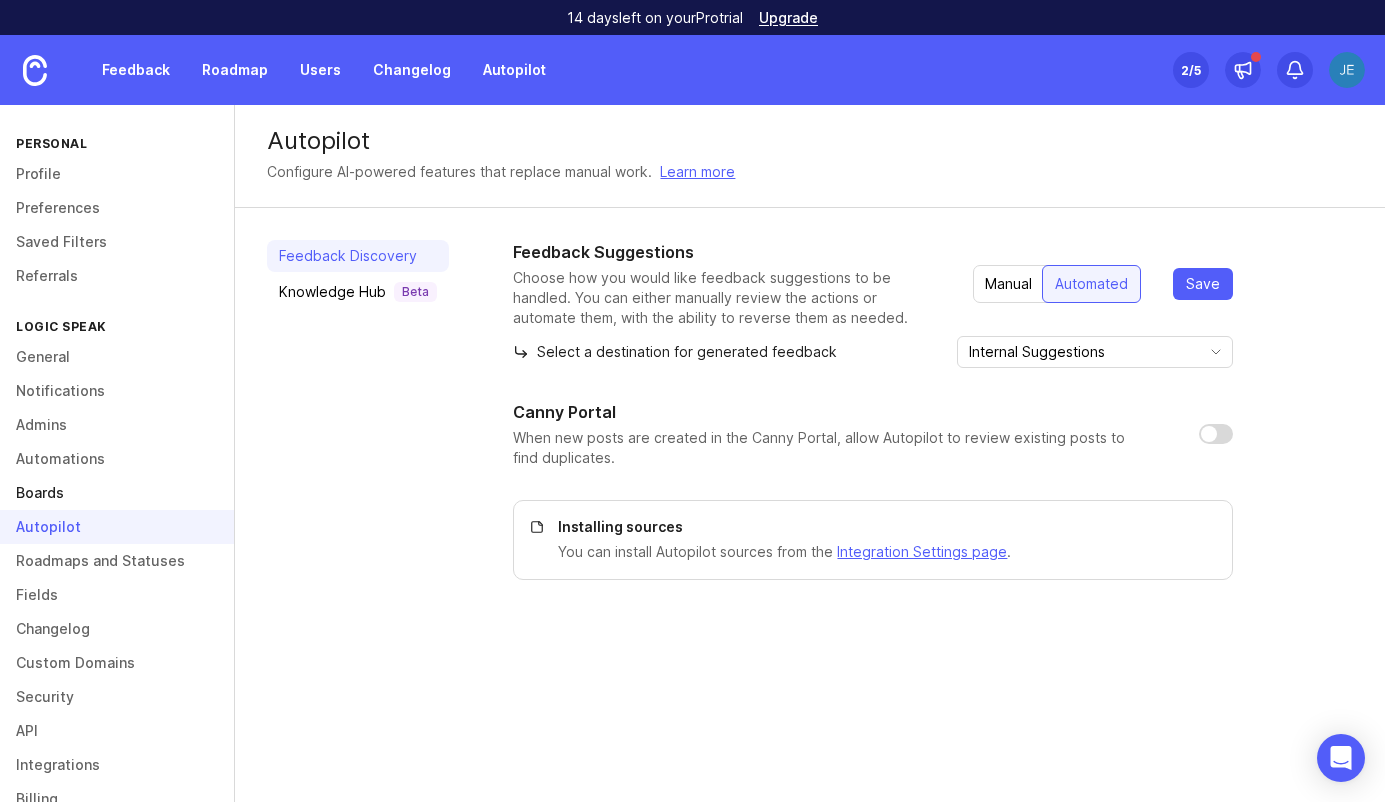 click on "Boards" at bounding box center (117, 493) 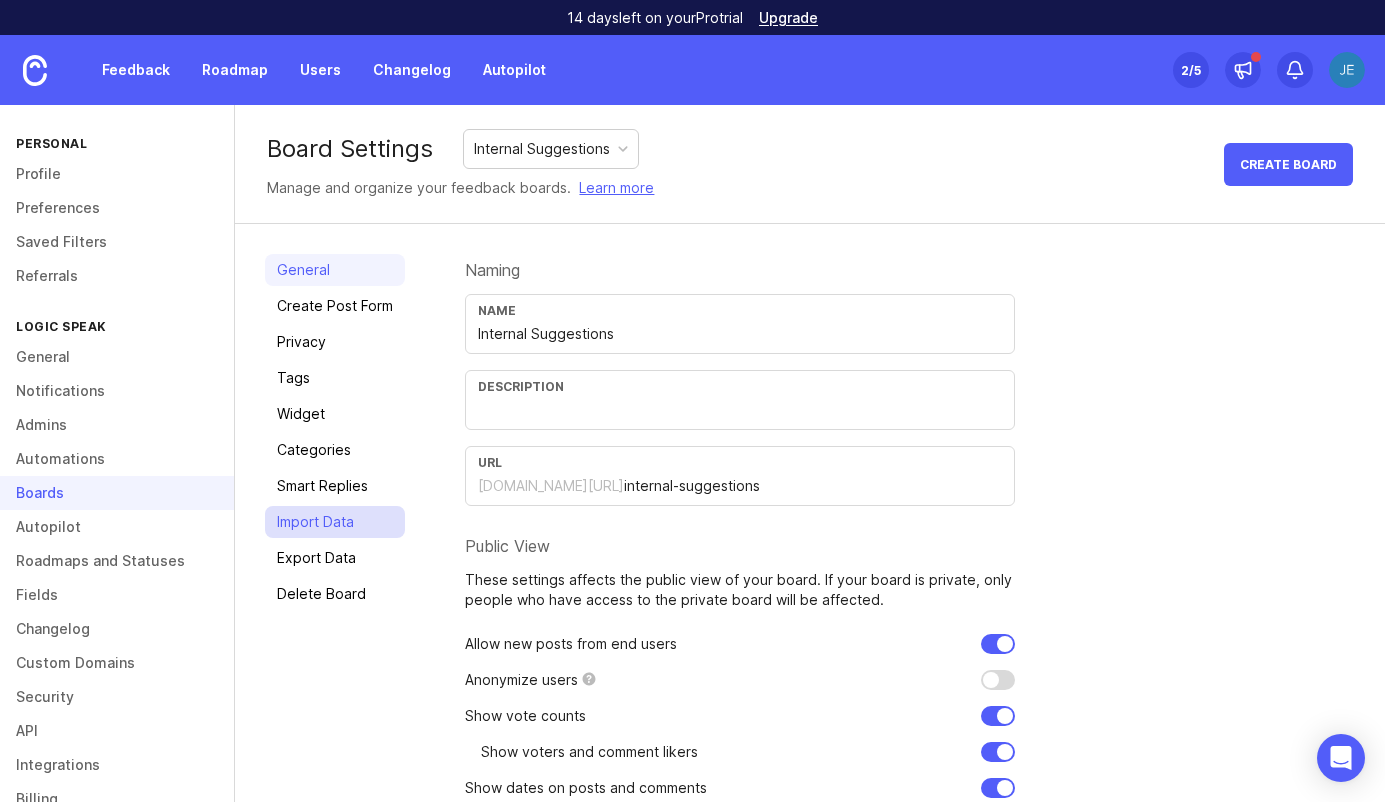 click on "Import Data" at bounding box center (335, 522) 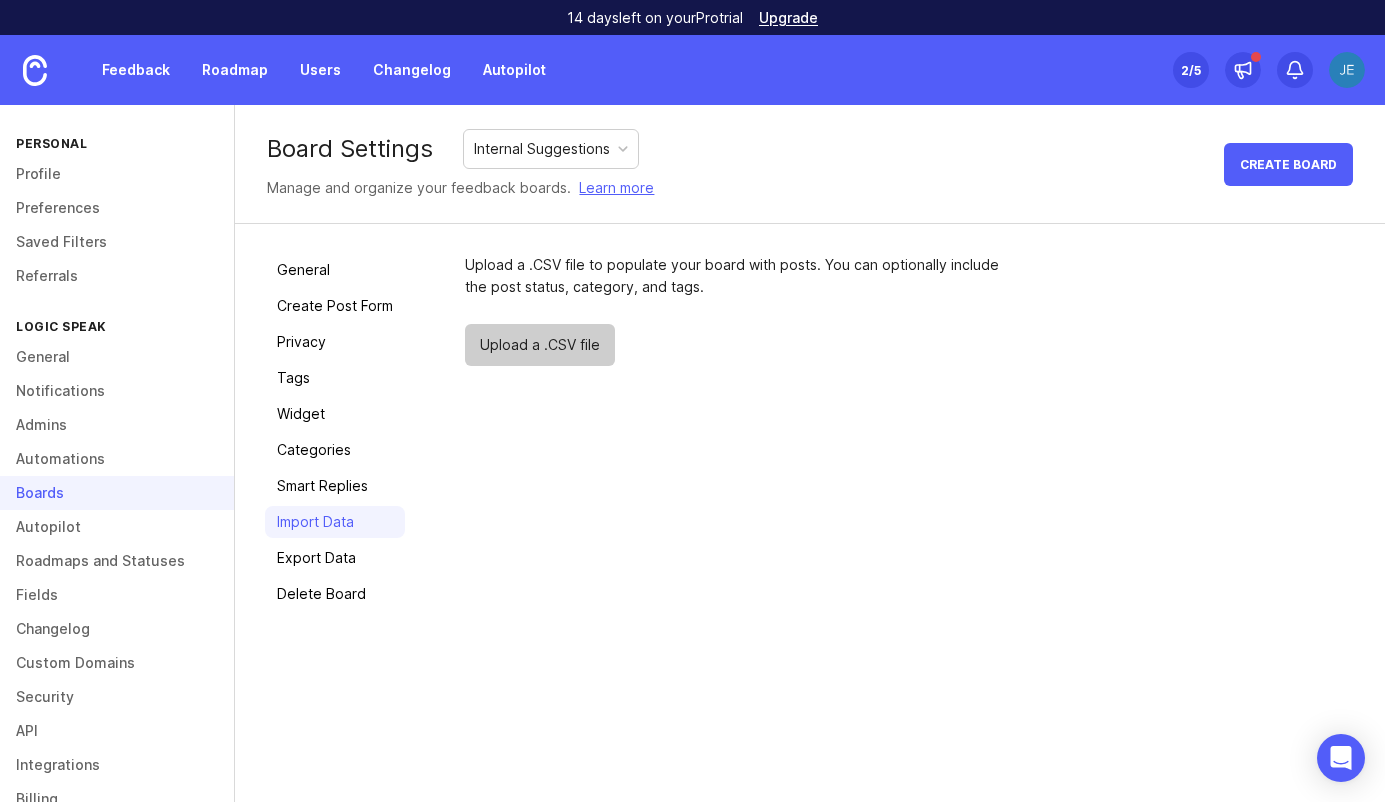 click on "Upload a .CSV file" at bounding box center (540, 345) 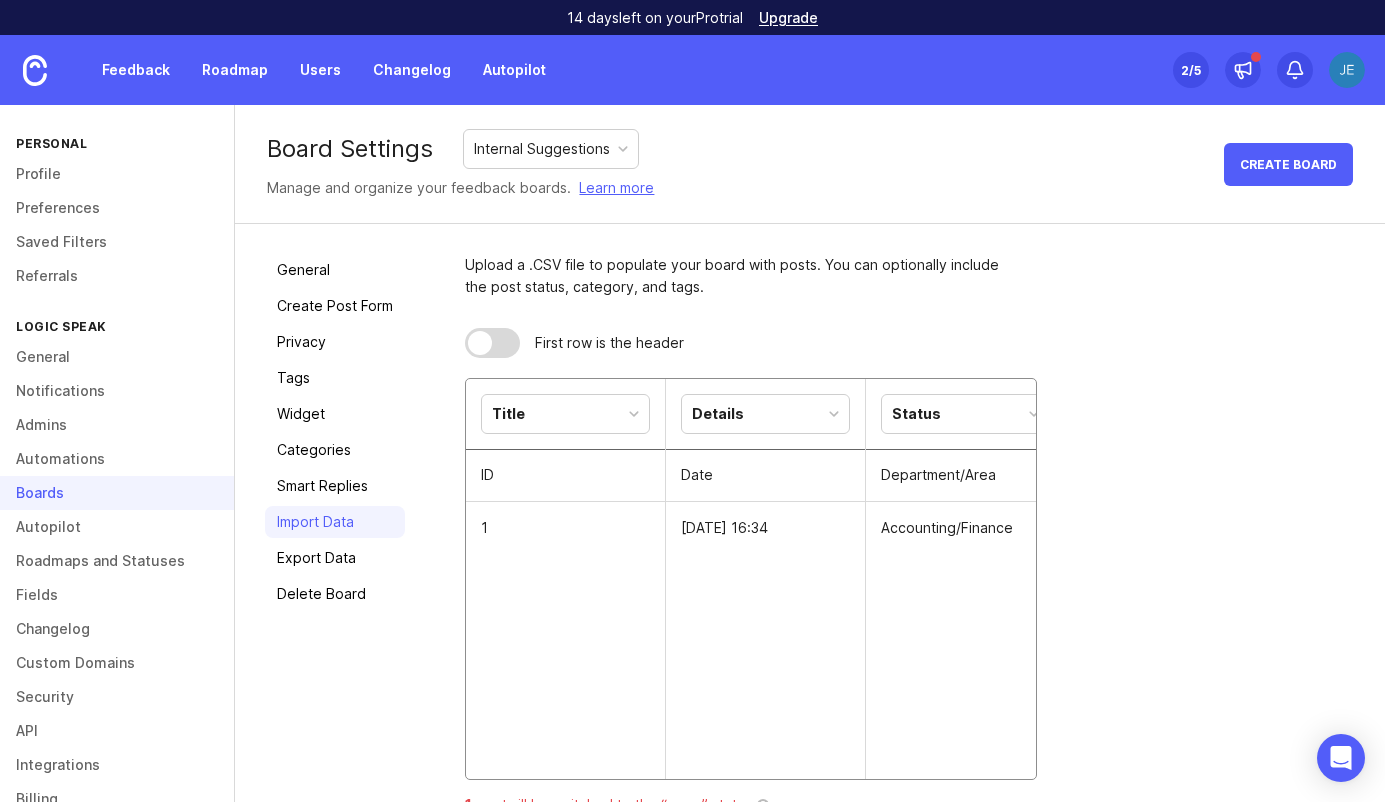 click on "Title" at bounding box center (565, 414) 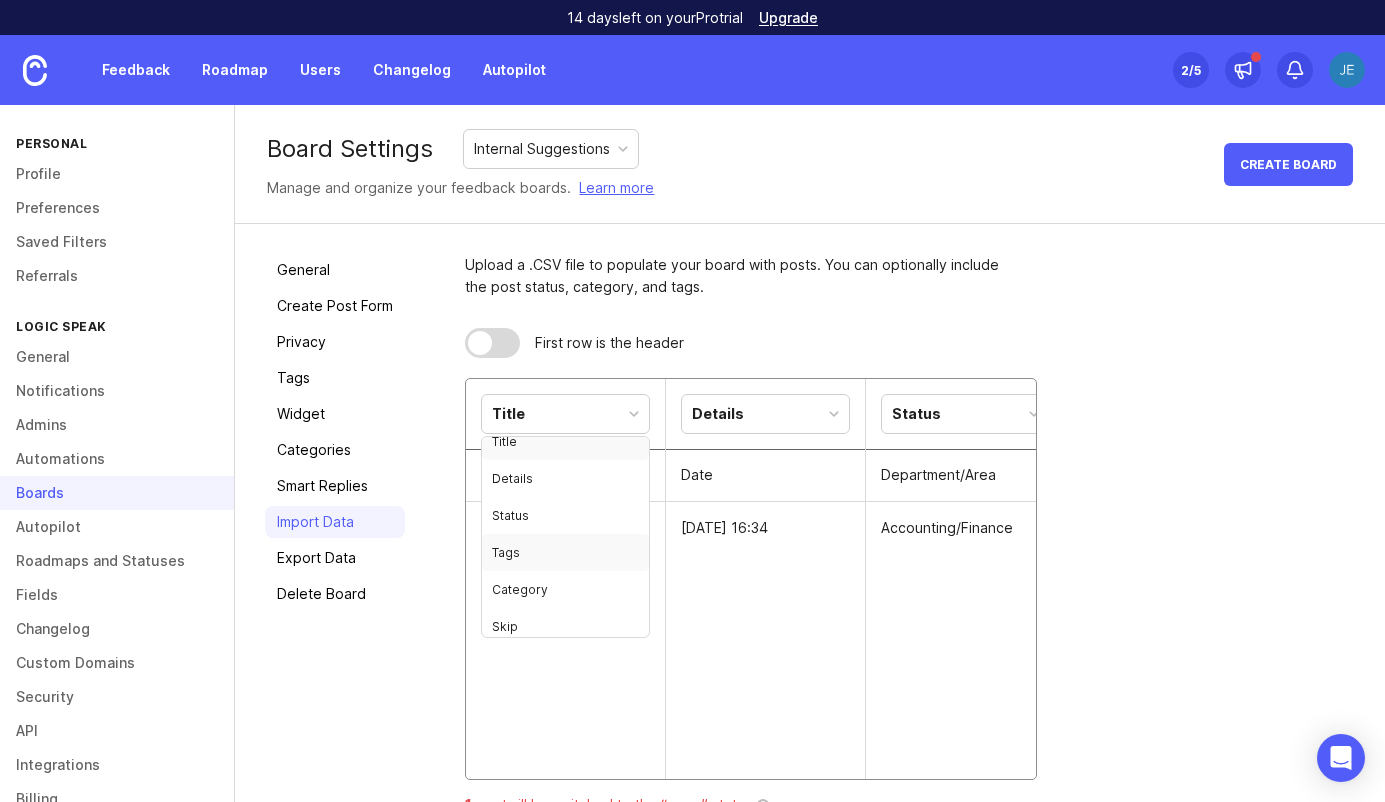 scroll, scrollTop: 22, scrollLeft: 0, axis: vertical 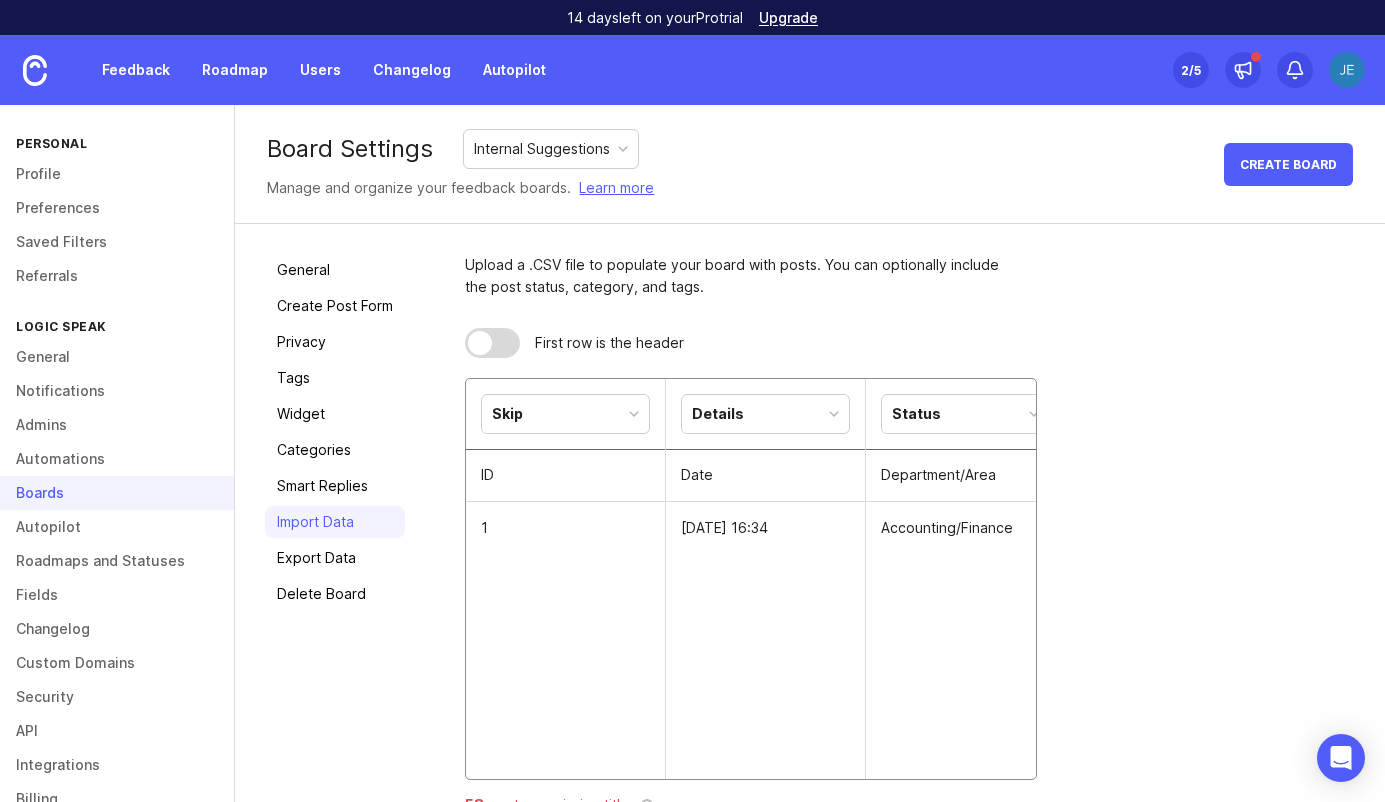 click on "Details" at bounding box center (765, 414) 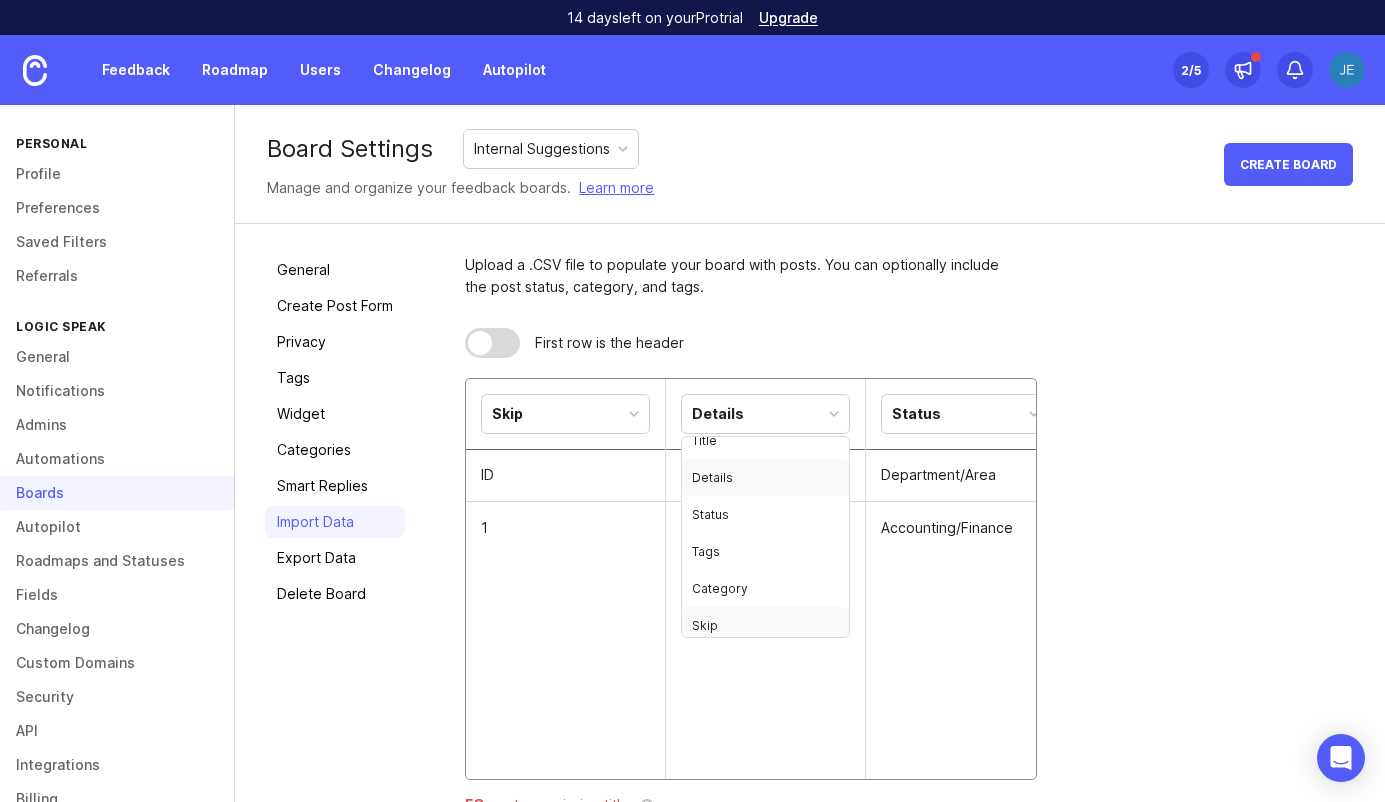 scroll, scrollTop: 22, scrollLeft: 0, axis: vertical 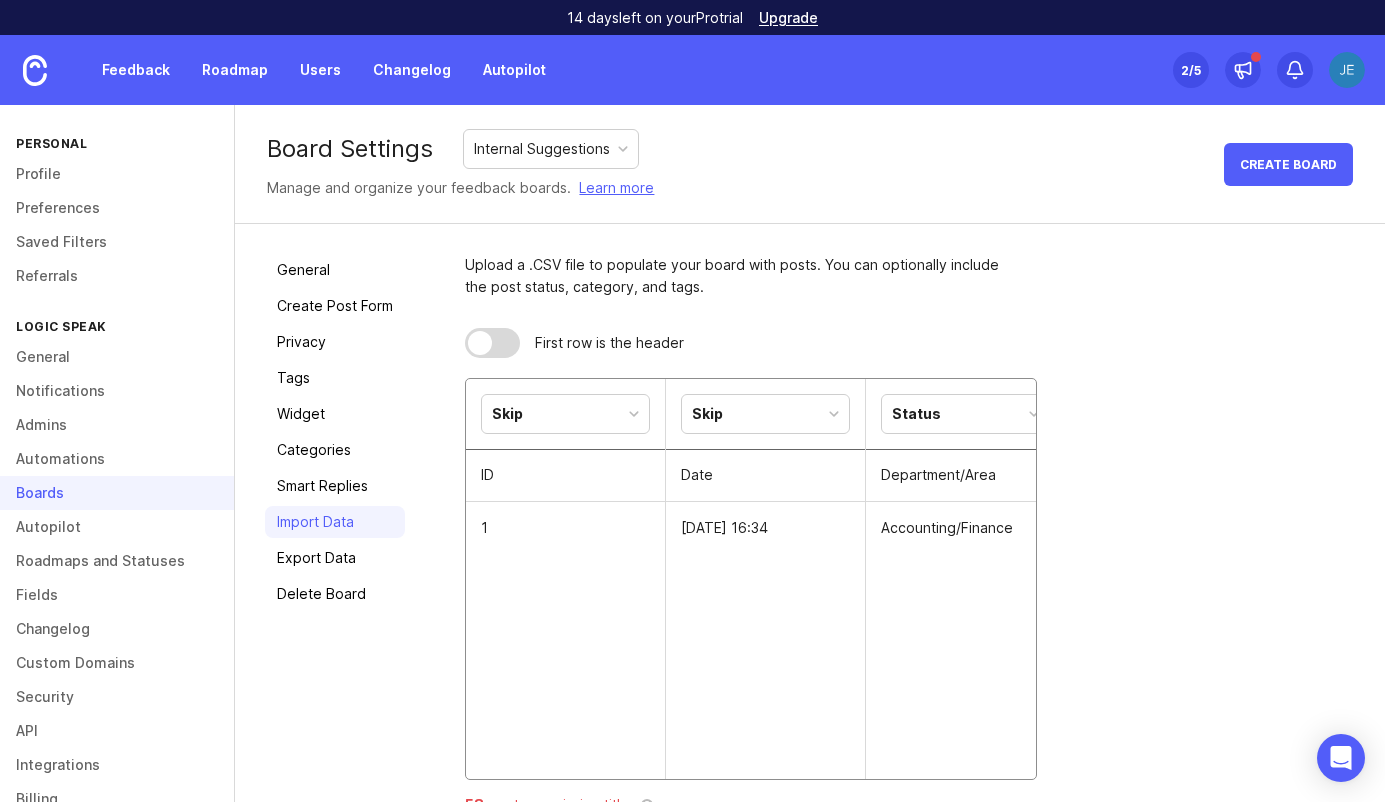 click on "Status" at bounding box center (965, 414) 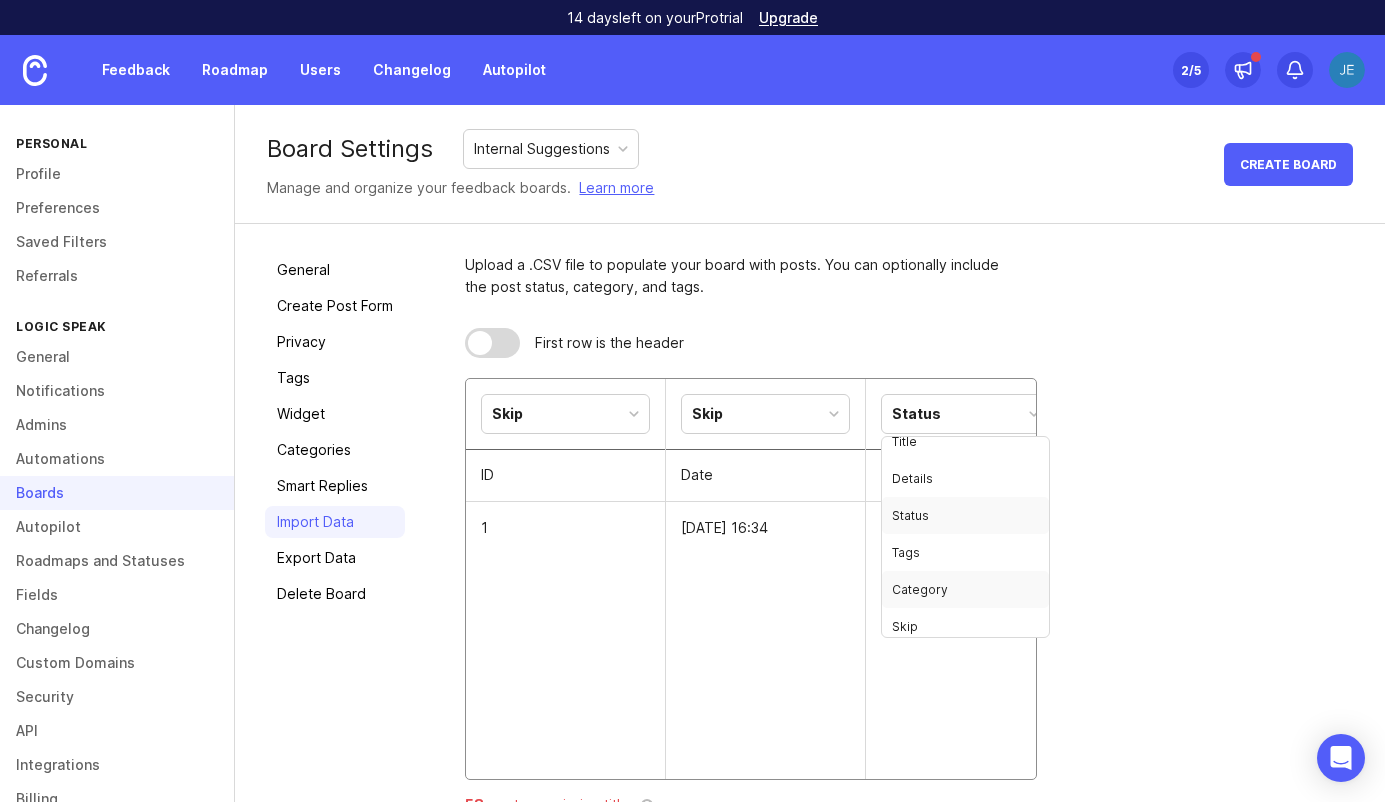 scroll, scrollTop: 22, scrollLeft: 0, axis: vertical 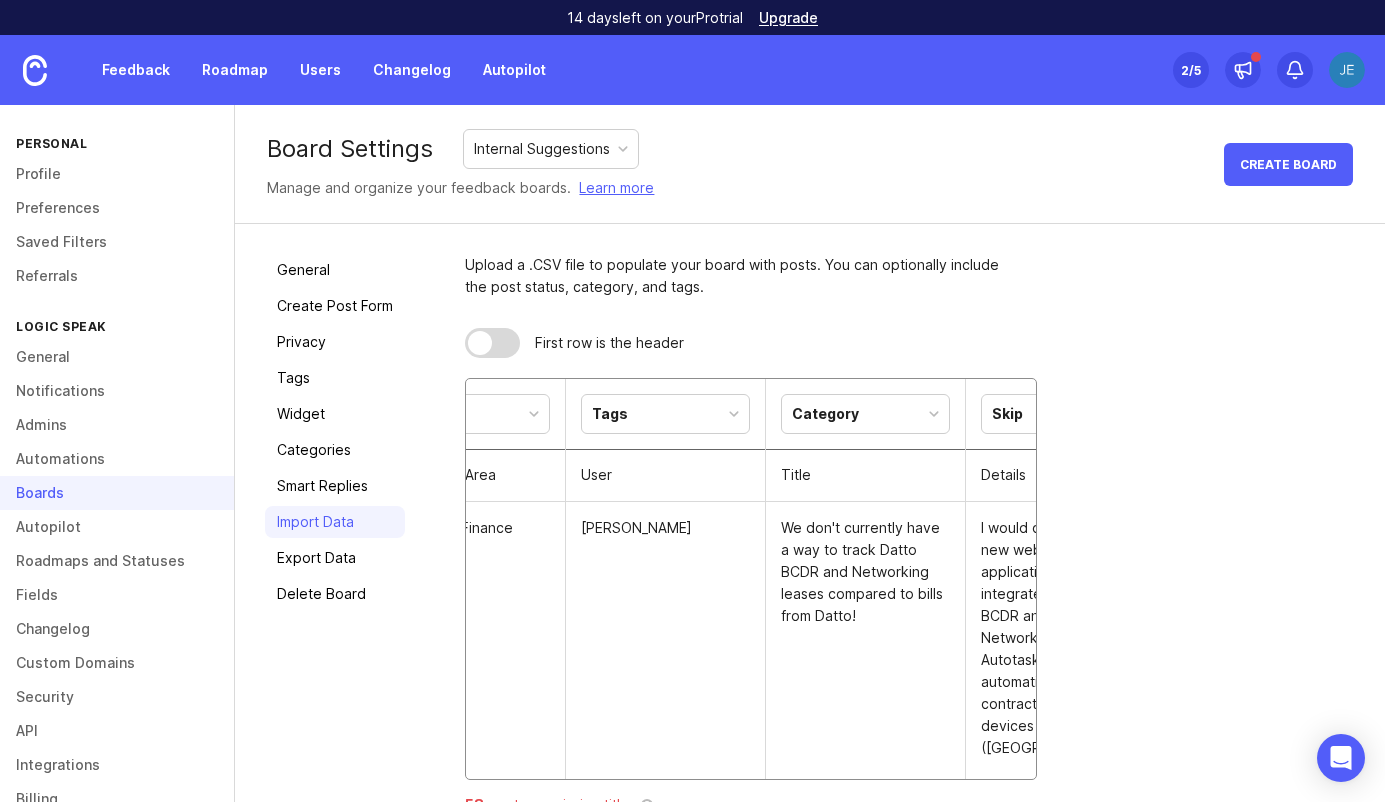 click on "Tags" at bounding box center [610, 414] 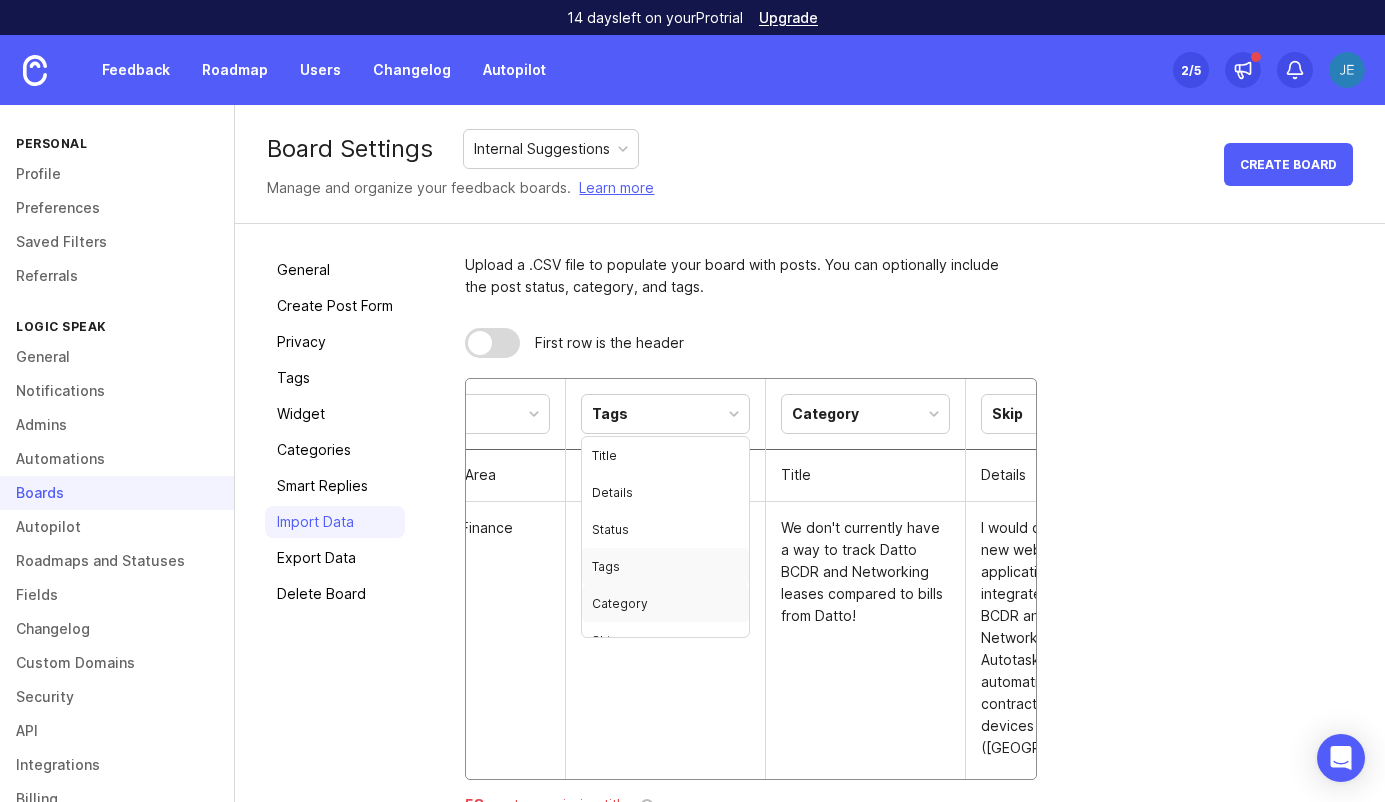 scroll, scrollTop: 22, scrollLeft: 0, axis: vertical 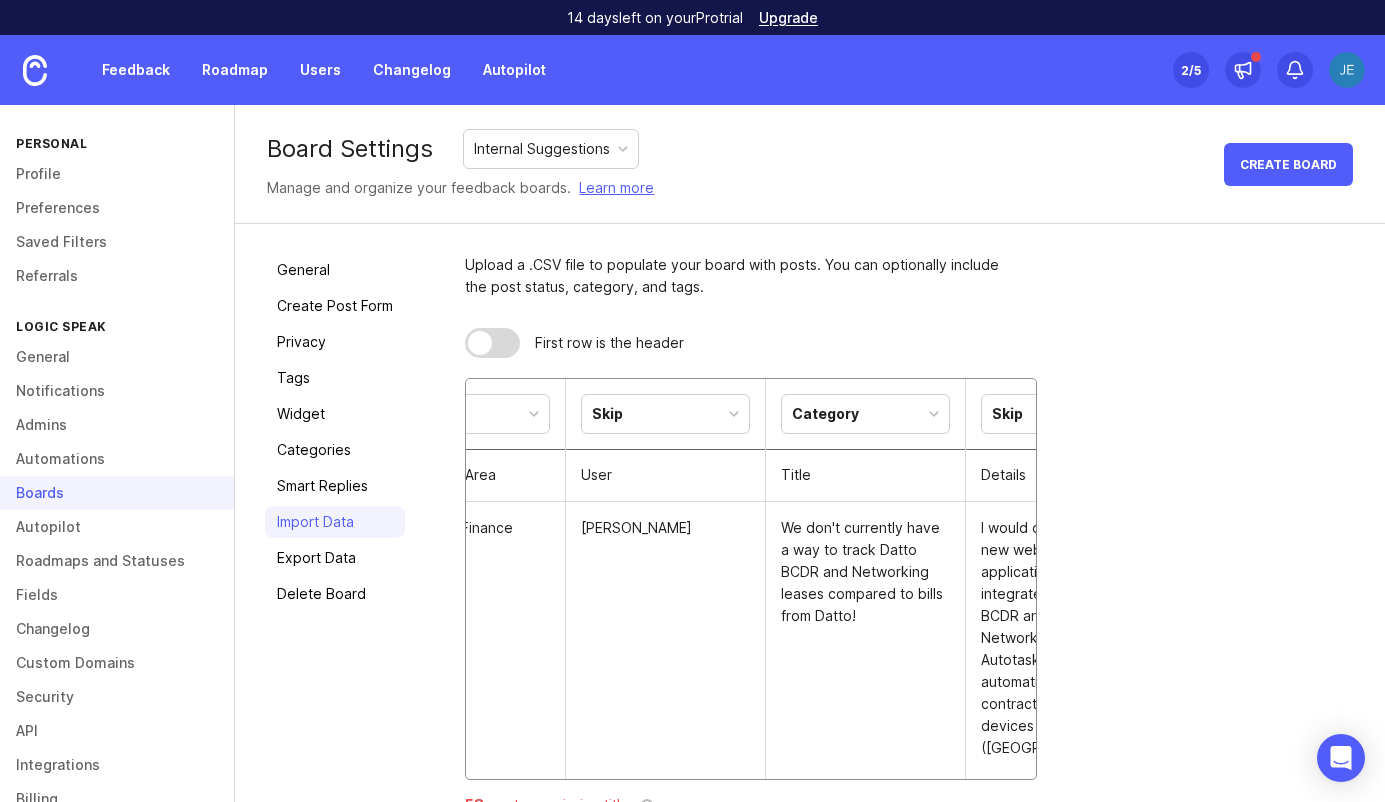 click at bounding box center (480, 343) 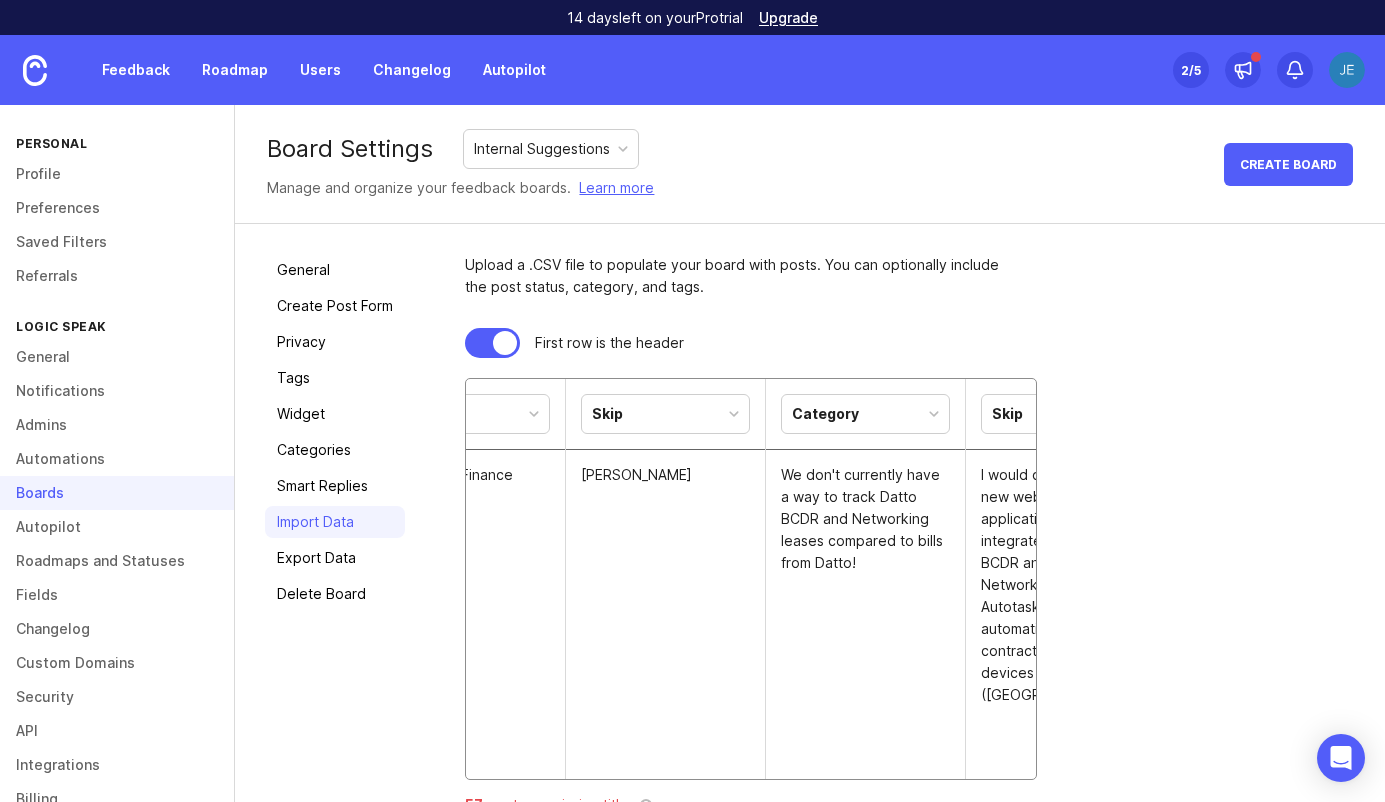 click on "Category" at bounding box center [865, 414] 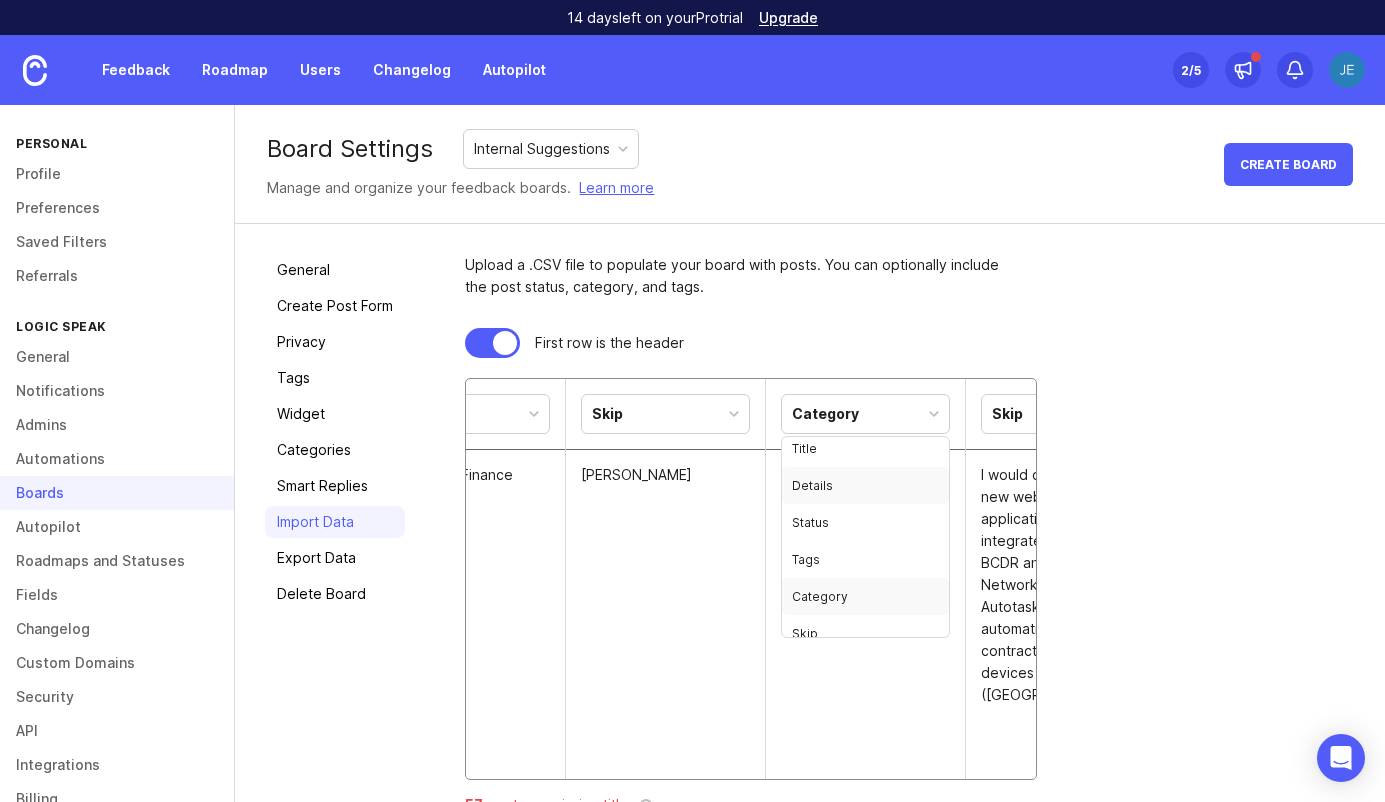 scroll, scrollTop: 0, scrollLeft: 0, axis: both 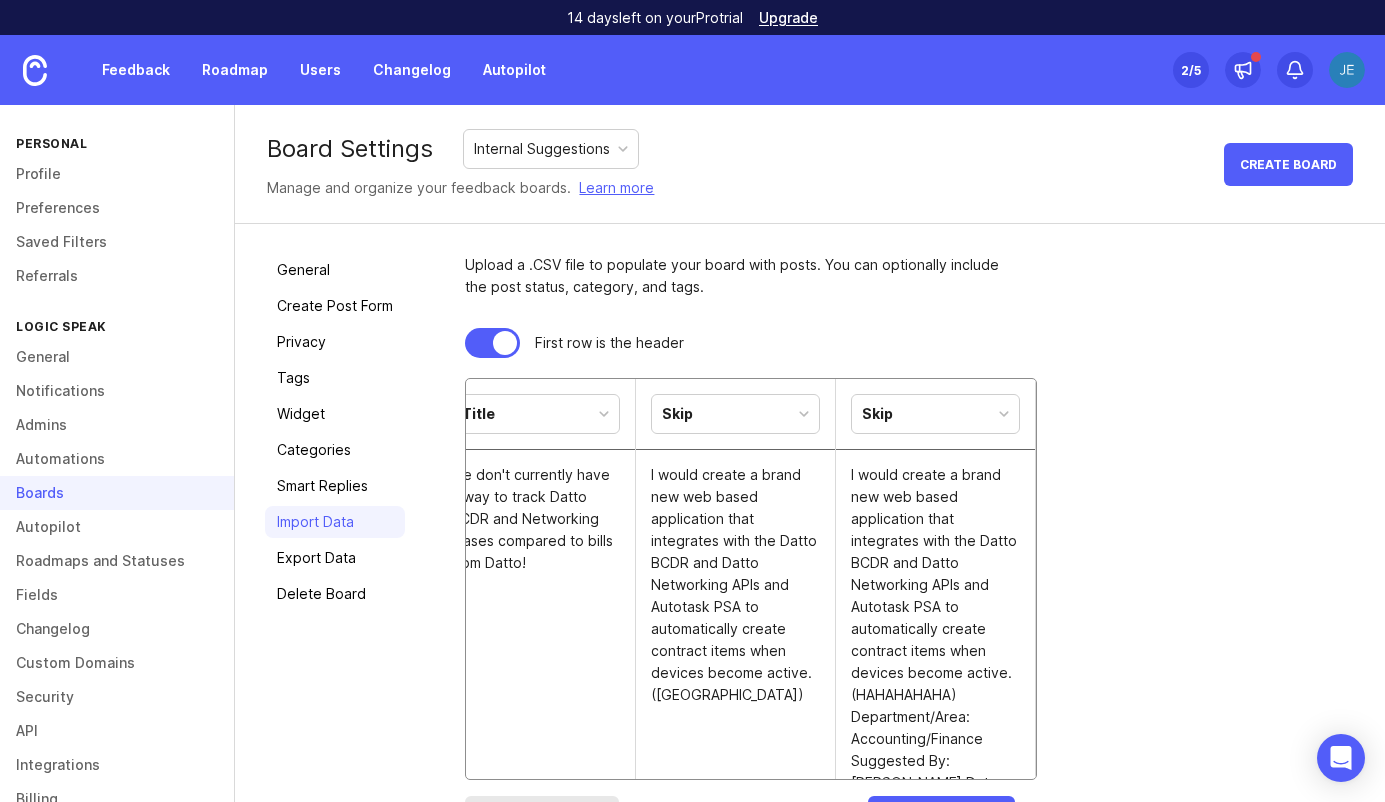 click on "Skip" at bounding box center (735, 414) 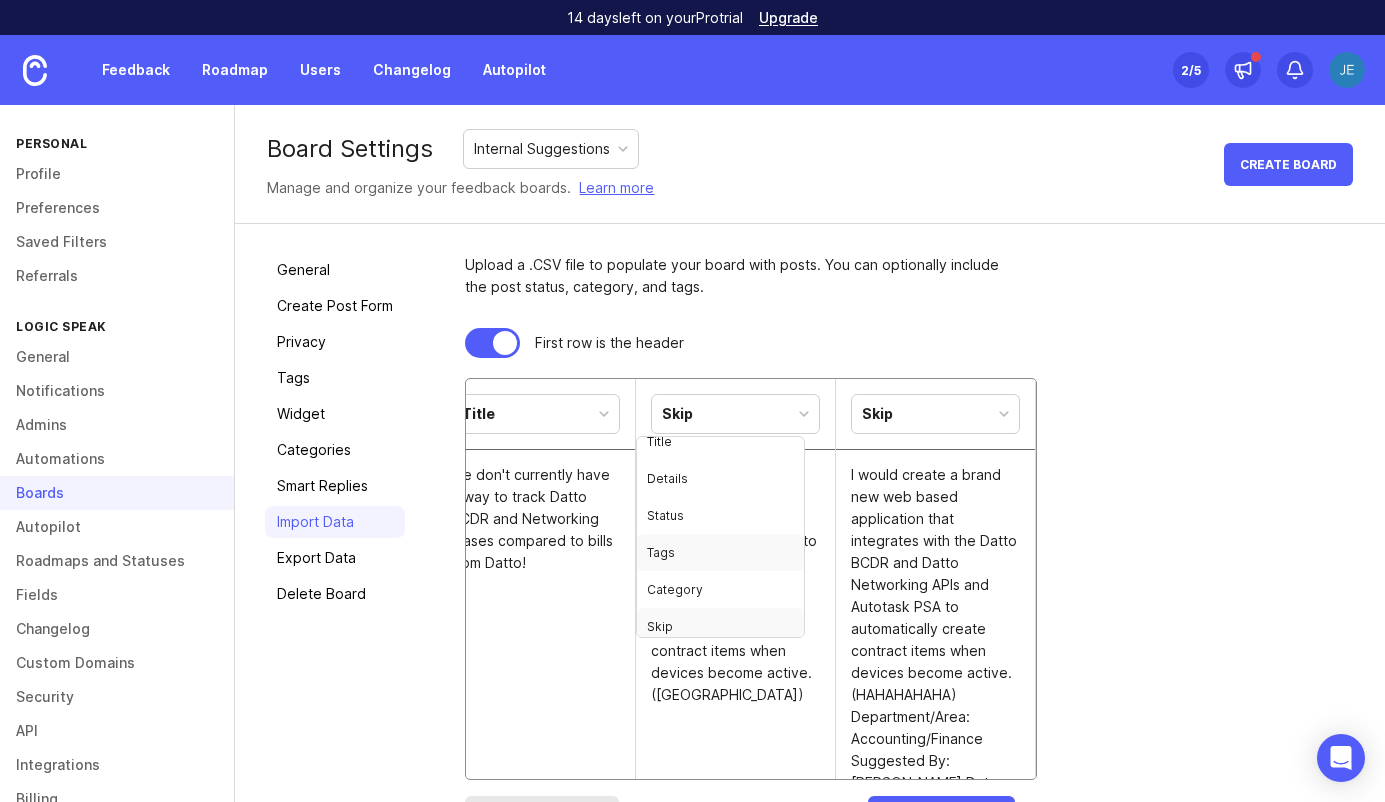 scroll, scrollTop: 22, scrollLeft: 0, axis: vertical 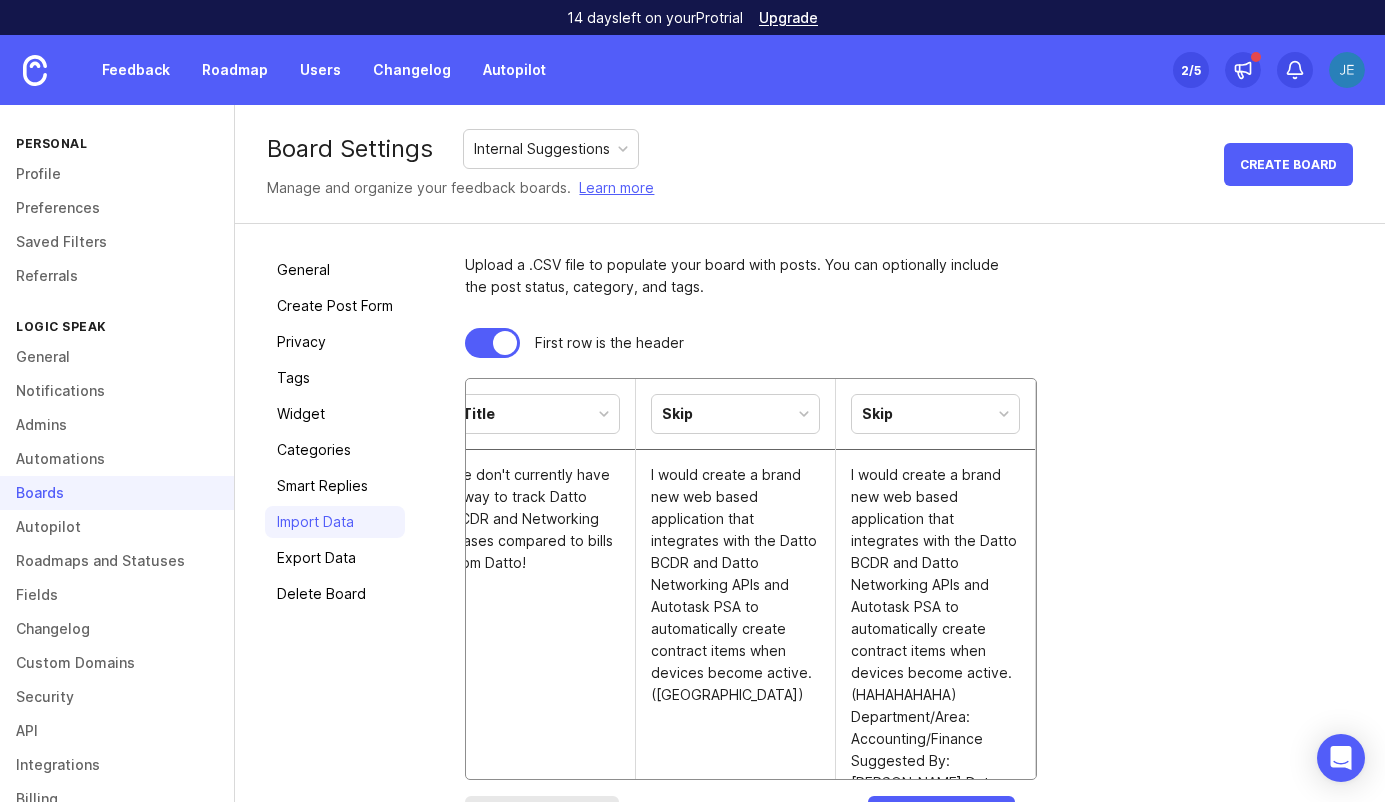 click on "Skip" at bounding box center [935, 414] 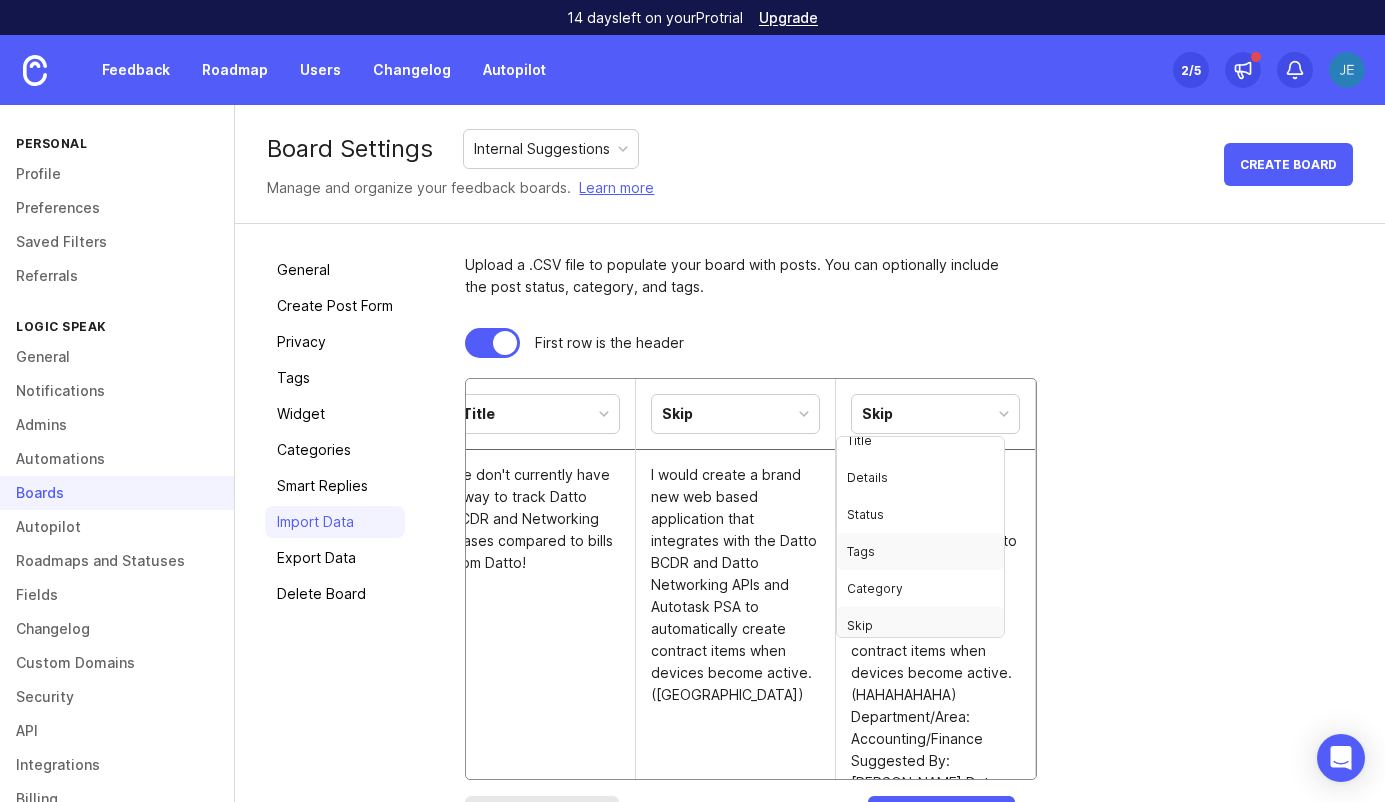 scroll, scrollTop: 22, scrollLeft: 0, axis: vertical 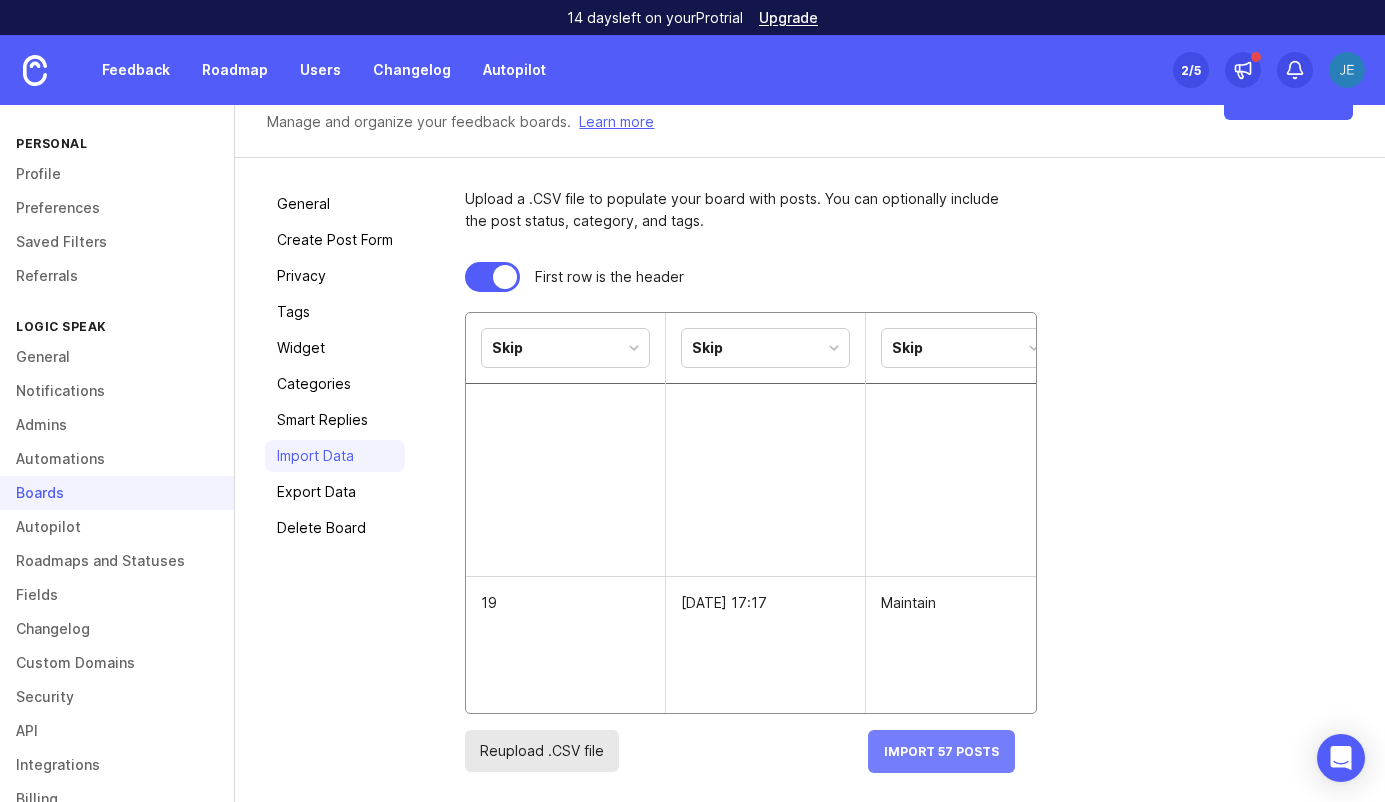 click on "Import 57 Posts" at bounding box center (941, 751) 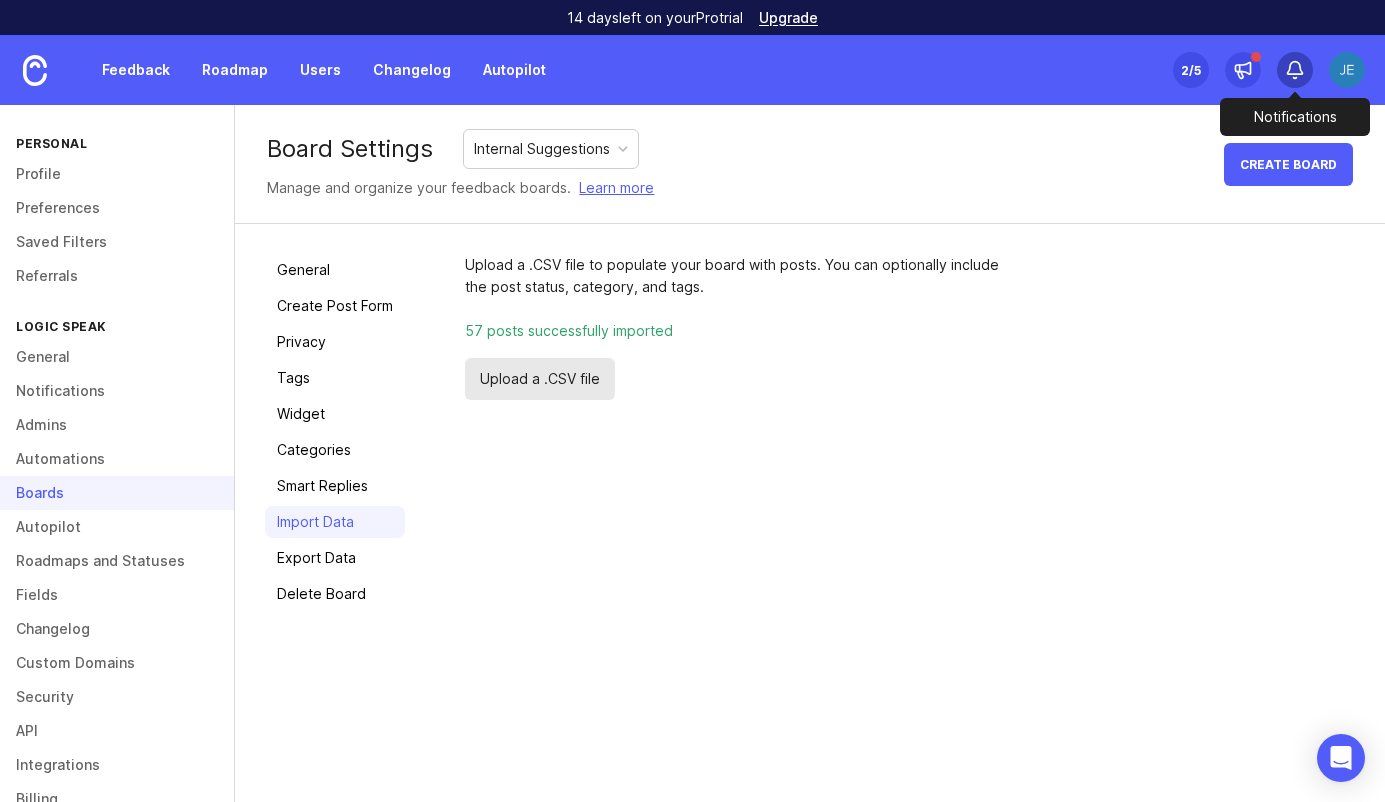 click 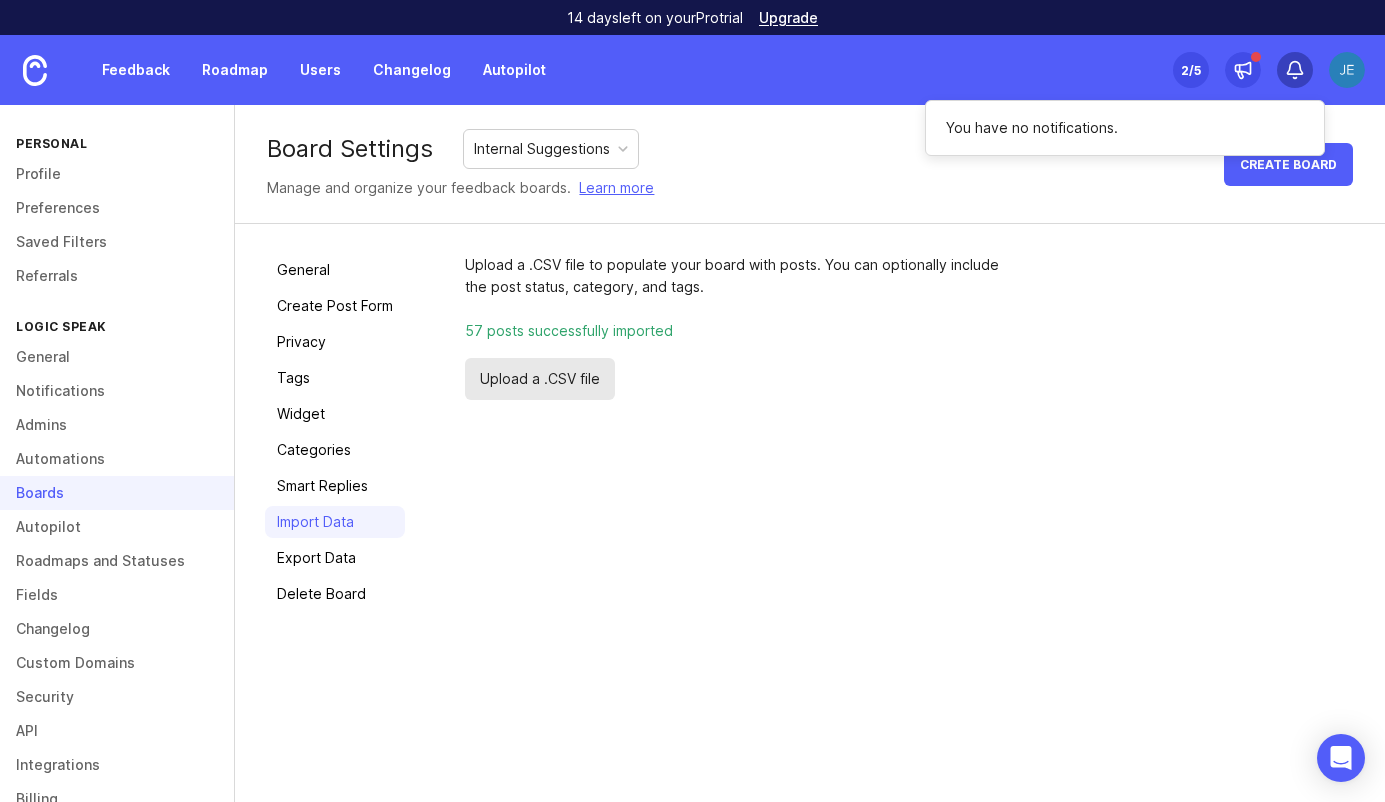 click 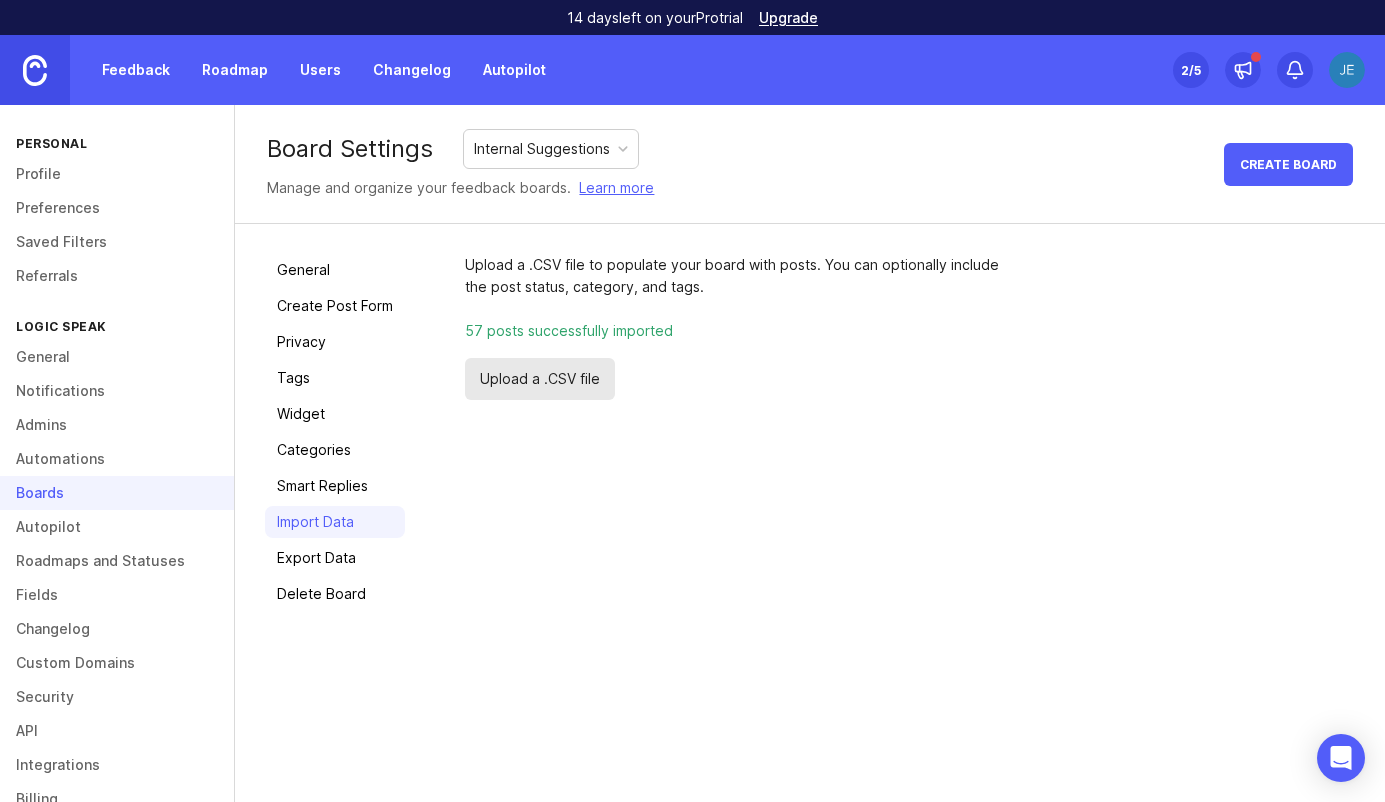 click at bounding box center (35, 70) 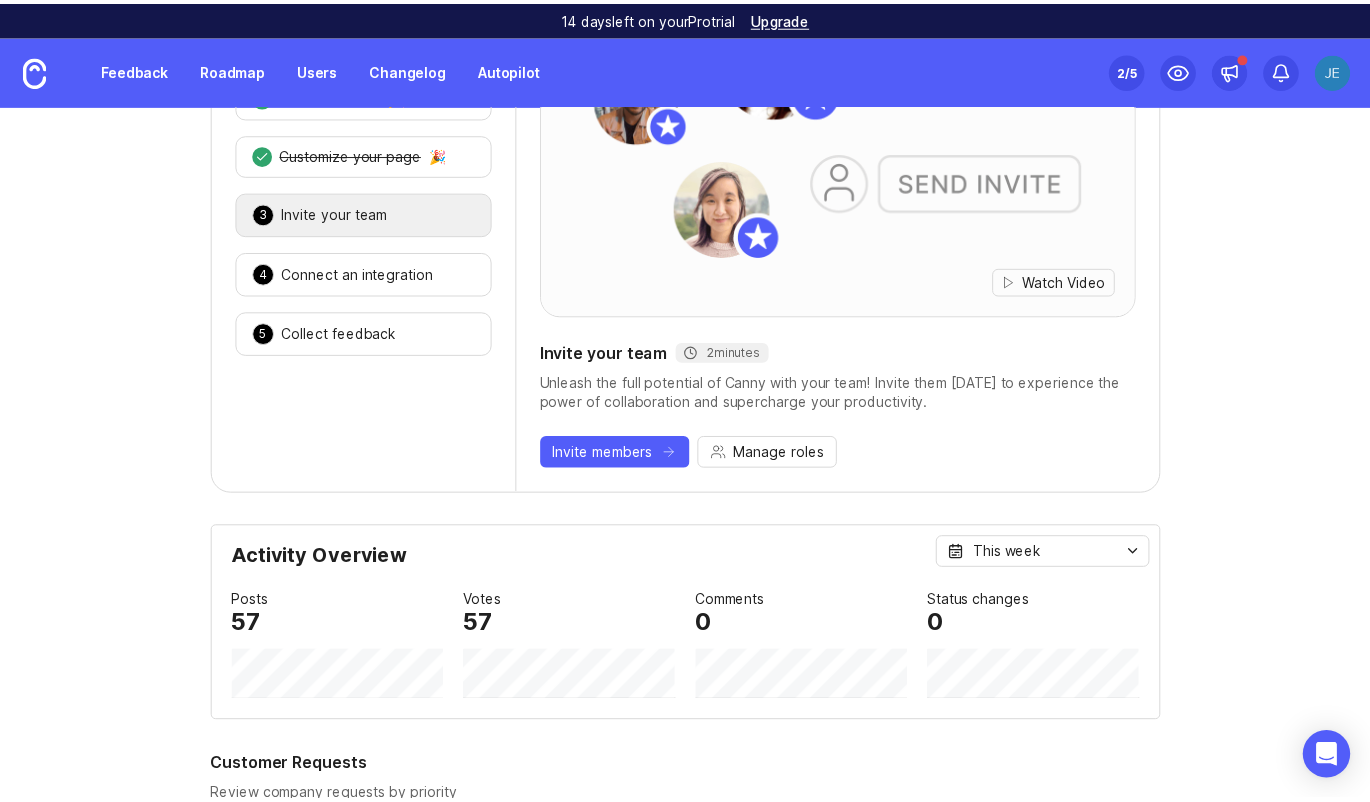 scroll, scrollTop: 0, scrollLeft: 0, axis: both 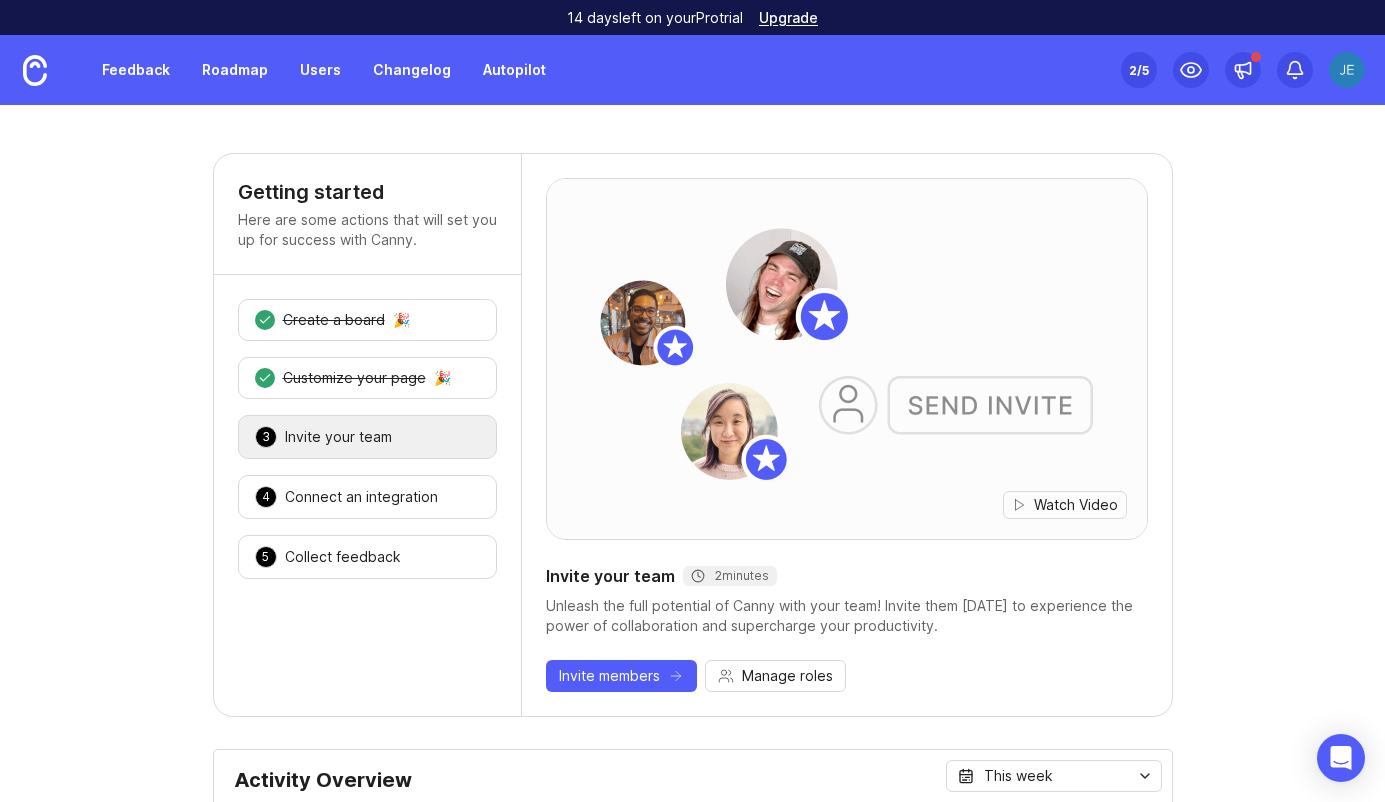 click at bounding box center (1347, 70) 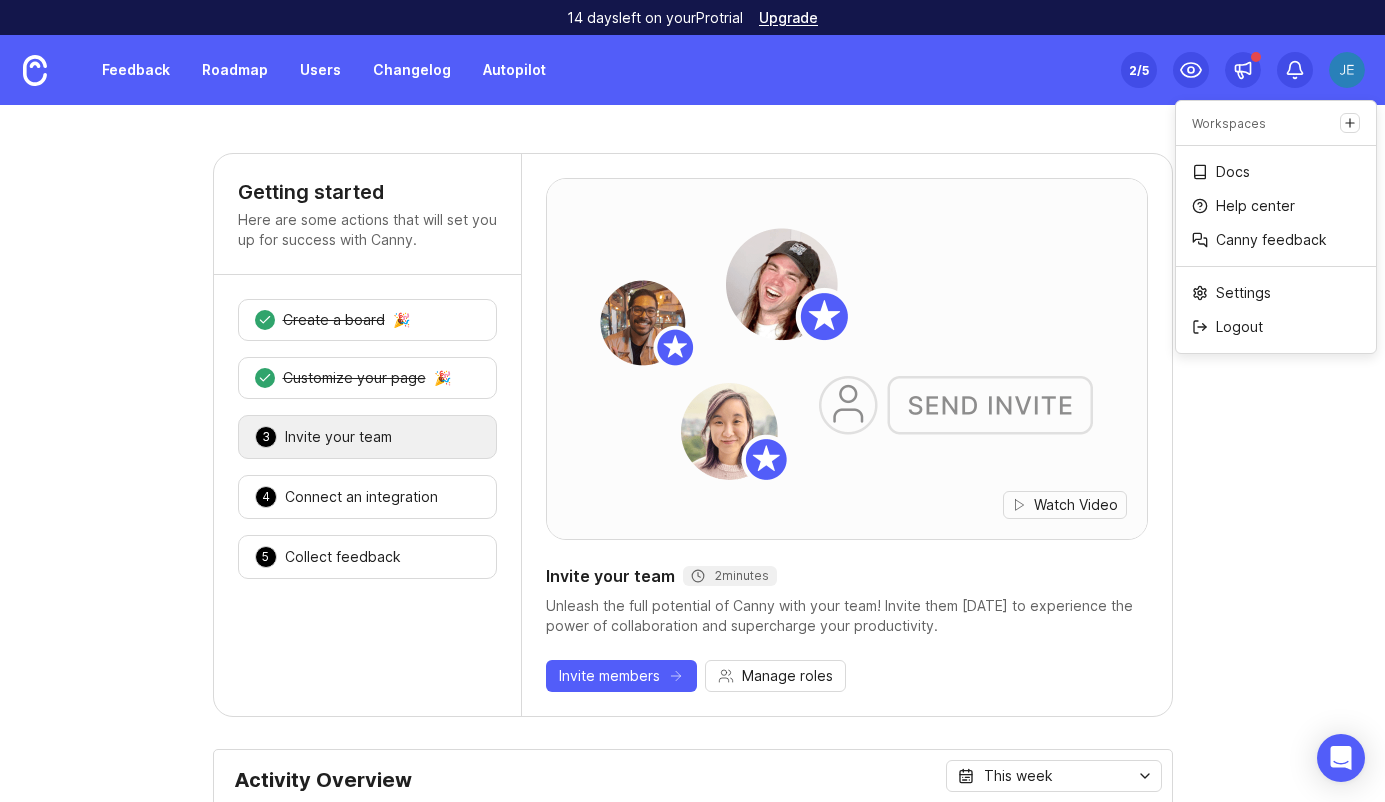 click on "Feedback Roadmap Users Changelog Autopilot   Set up Canny 2 /5" at bounding box center (692, 70) 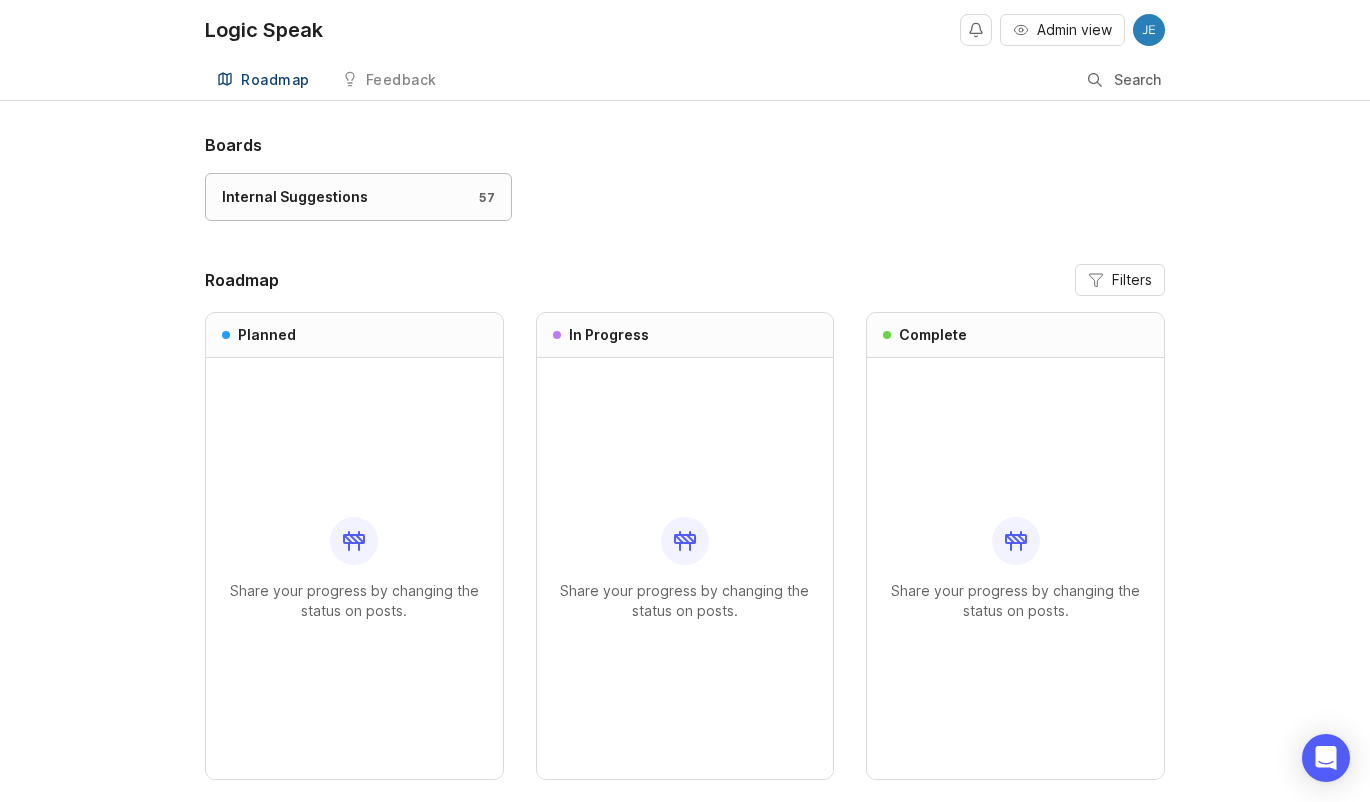 click on "Internal Suggestions" at bounding box center (295, 197) 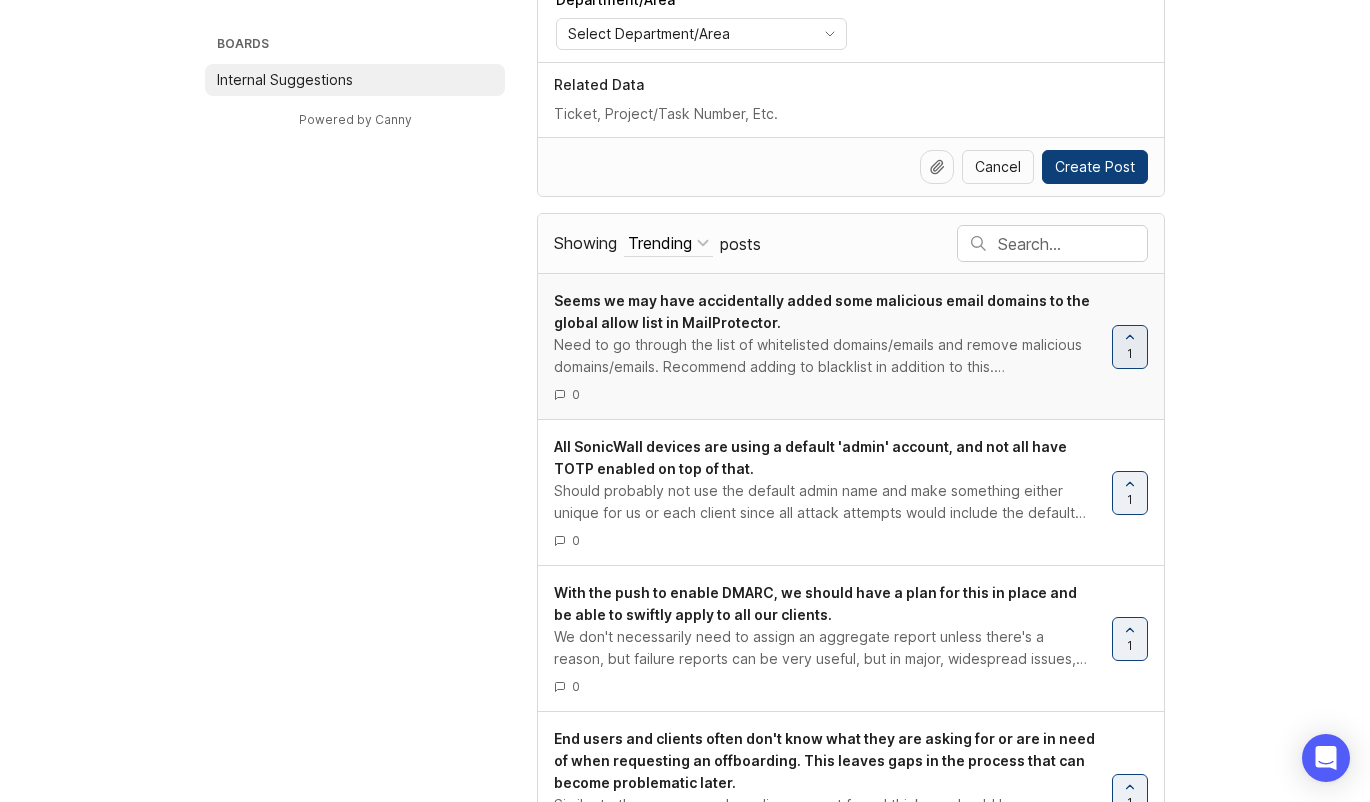 scroll, scrollTop: 328, scrollLeft: 0, axis: vertical 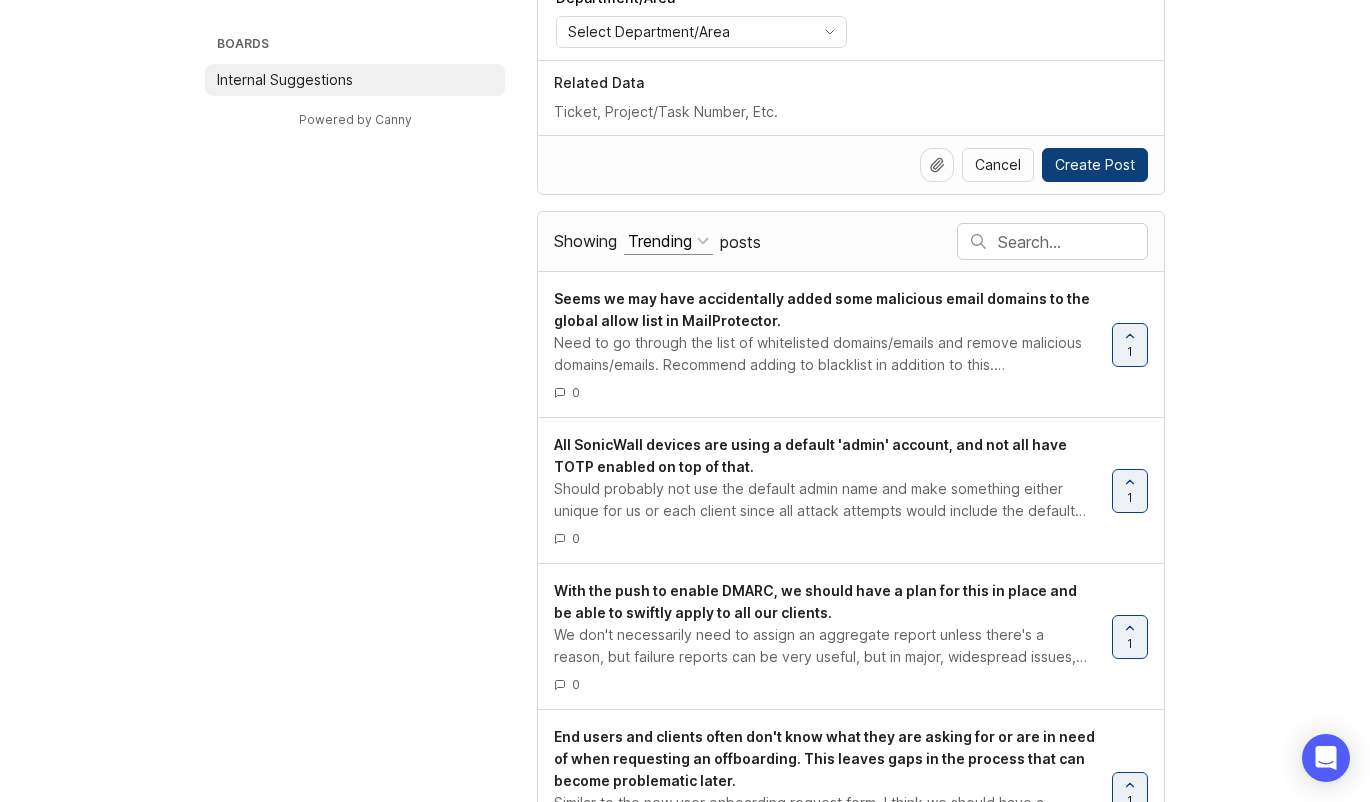 click on "Trending" at bounding box center [660, 241] 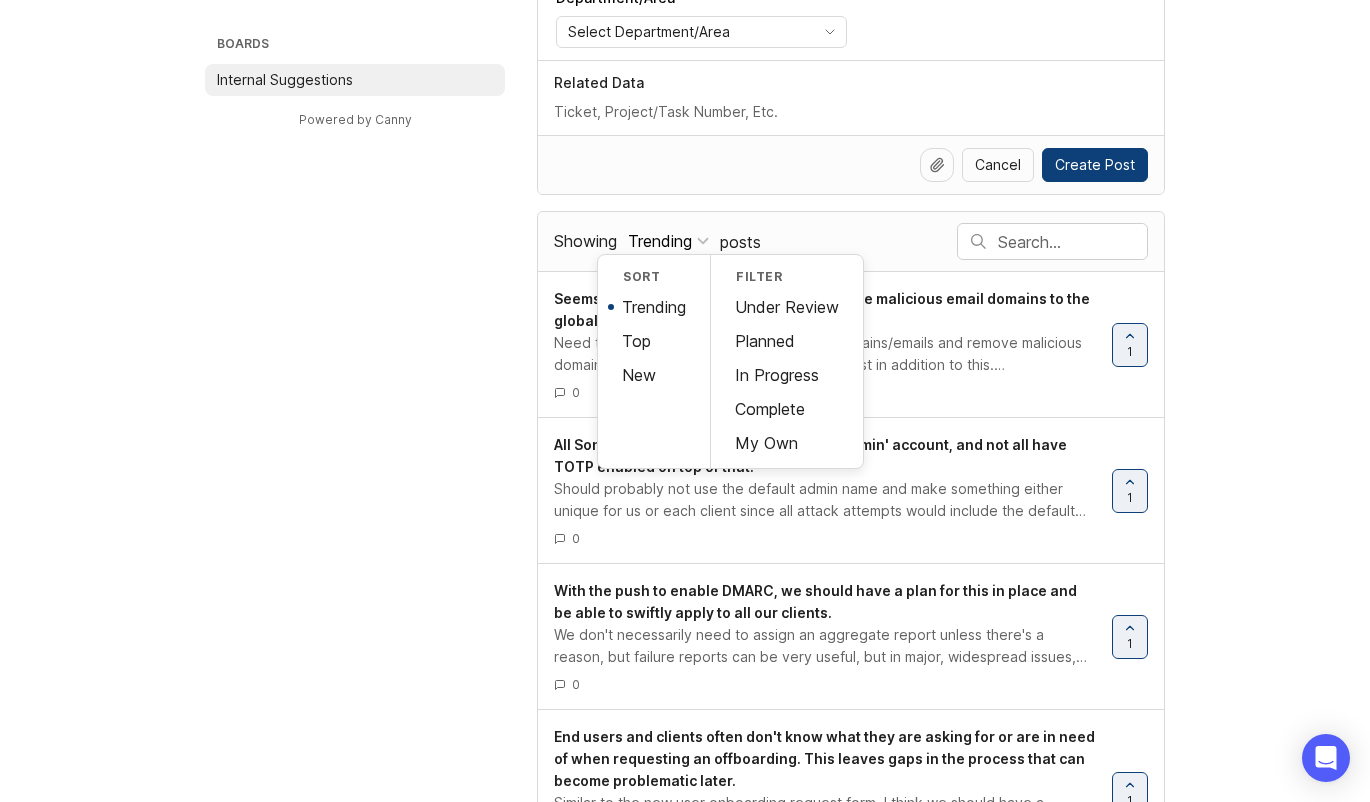 click on "Boards Internal Suggestions Powered by Canny Internal Suggestions Details Department/Area Select Department/Area Accounting/Finance EOS Human Resources/Recruiting Lead Maintain Optimize Orchestrate Procure Sales Success Other Client Onboarding Related Data Cancel Create Post Showing Trending Sort Trending Top New Filter Under Review Planned In Progress Complete My Own posts Seems we may have accidentally added some malicious email domains to the global allow list in MailProtector. Need to go through the list of whitelisted domains/emails and remove malicious domains/emails. Recommend adding to blacklist in addition to this. Department/Area: Whoever Suggested By: [PERSON_NAME] Date: [DATE] 0 1 All SonicWall devices are using a default 'admin' account, and not all have TOTP enabled on top of that. 0 1 With the push to enable DMARC, we should have a plan for this in place and be able to swiftly apply to all our clients. 0 1 0 1 0 1 0 1 Testing 0 1 0 1 0 1 0 1 Load More → Powered by Canny" at bounding box center [685, 876] 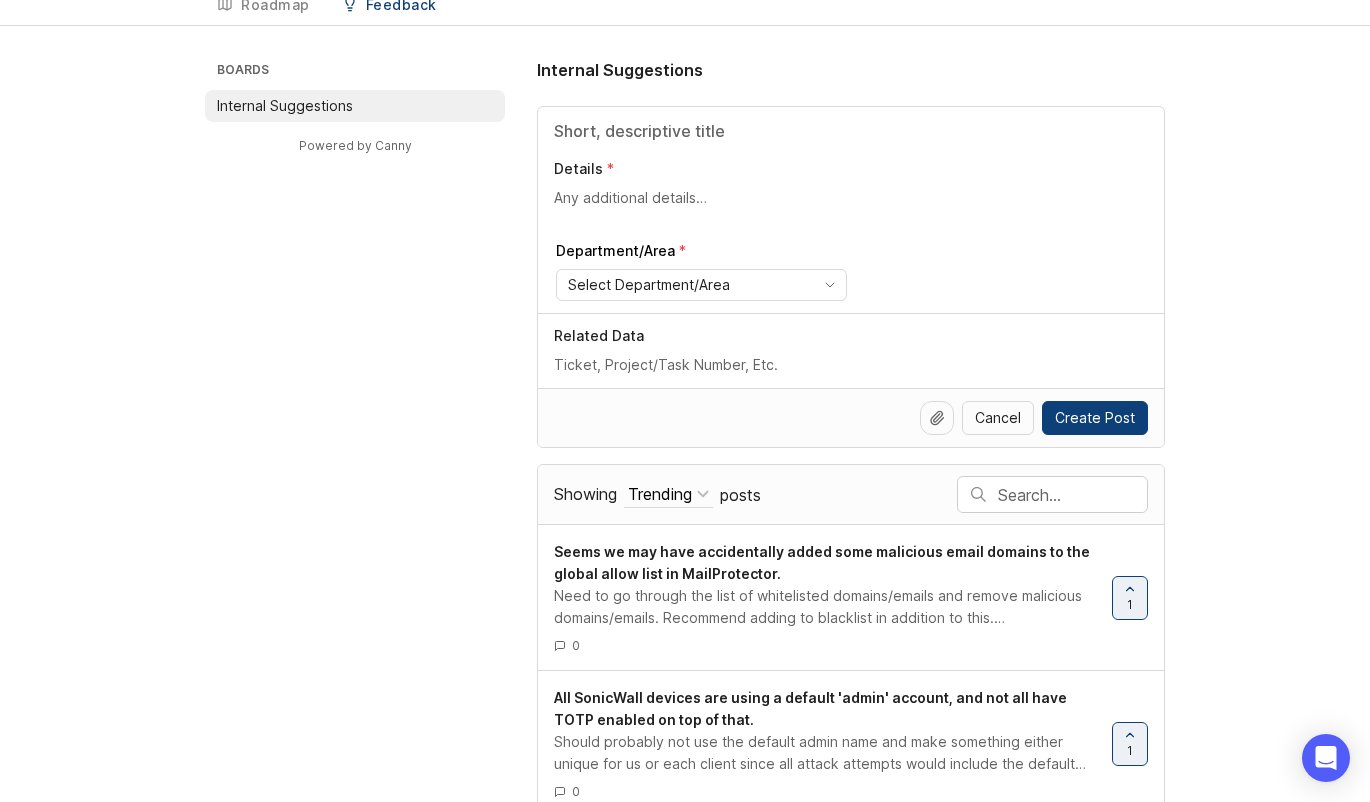 scroll, scrollTop: 0, scrollLeft: 0, axis: both 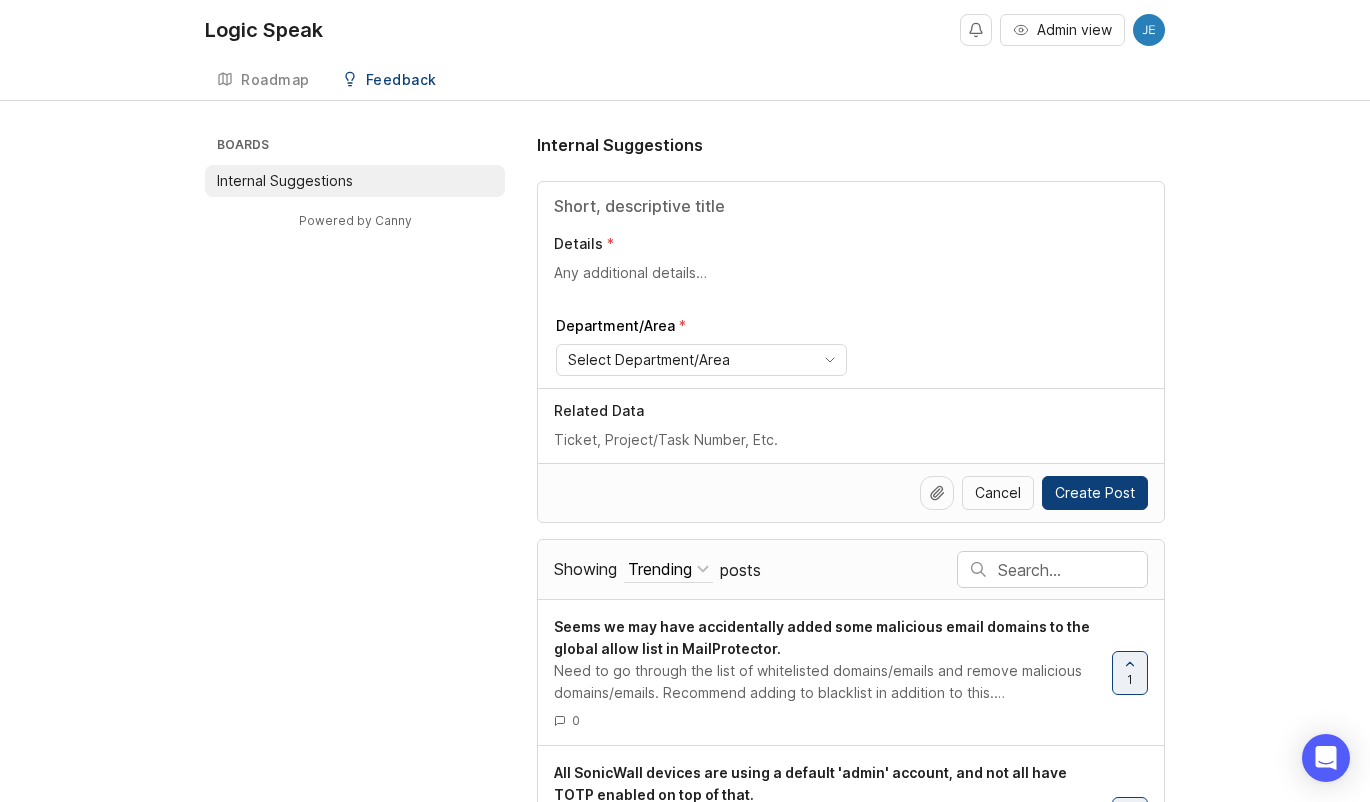 click at bounding box center [851, 440] 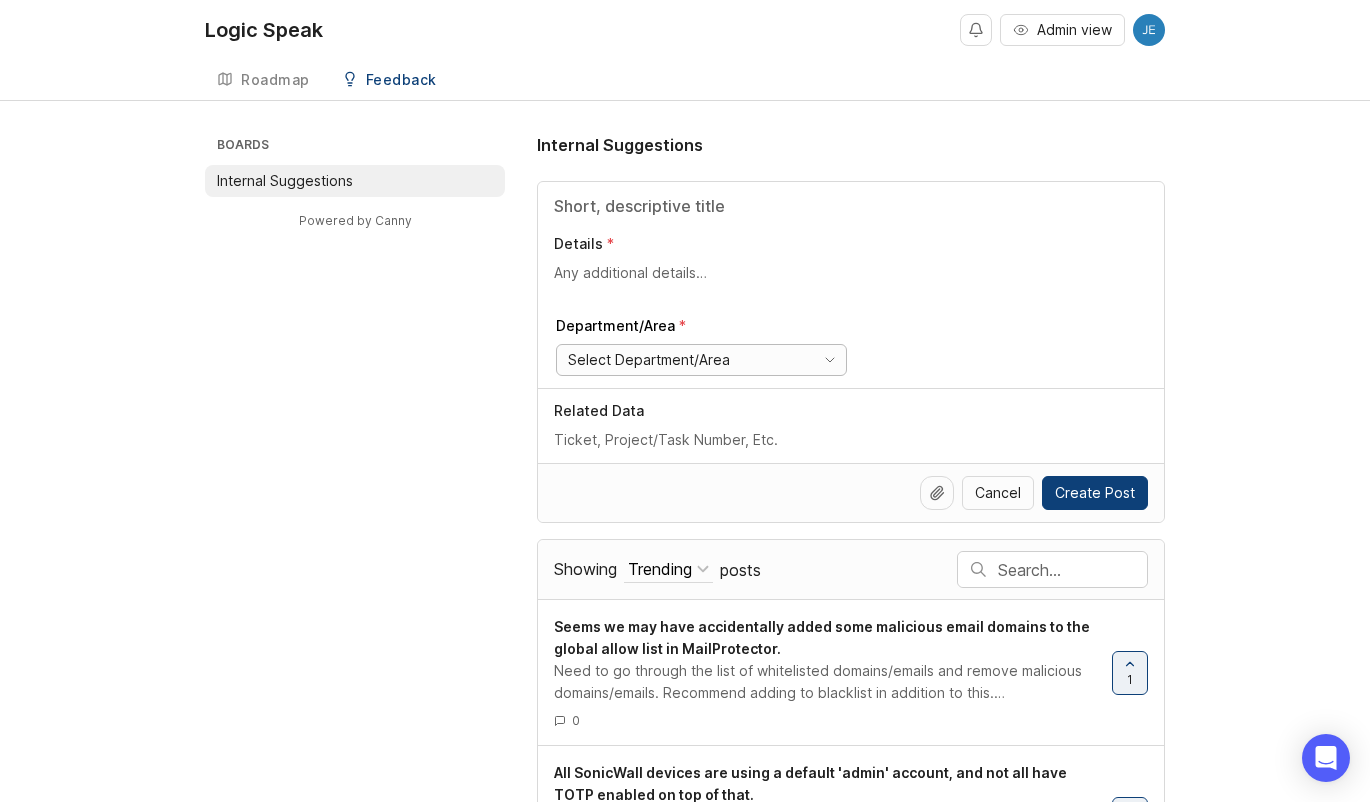 click on "Select Department/Area" at bounding box center (681, 360) 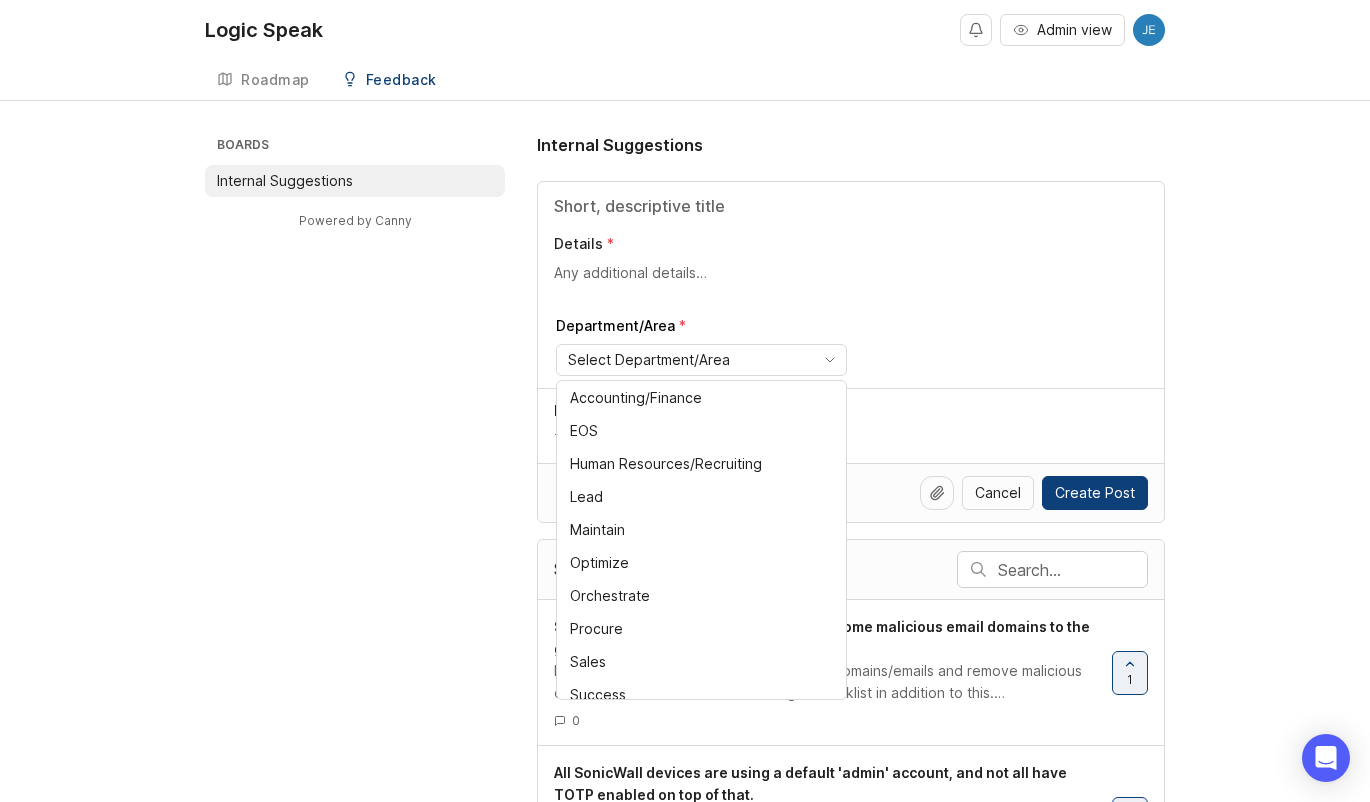 click on "Department/Area Select Department/Area Accounting/Finance EOS Human Resources/Recruiting Lead Maintain Optimize Orchestrate Procure Sales Success Other Client Onboarding" at bounding box center (851, 346) 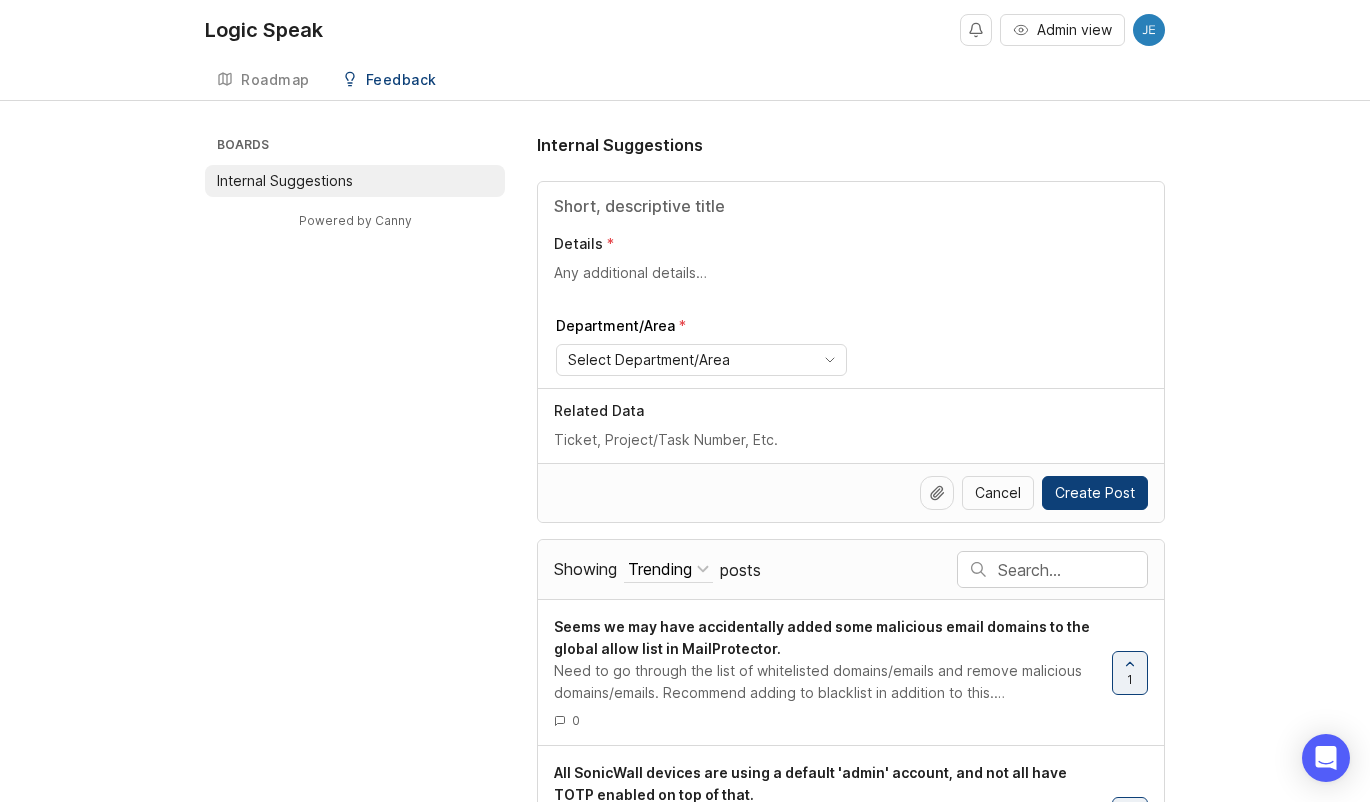 click on "Details Department/Area Select Department/Area Accounting/Finance EOS Human Resources/Recruiting Lead Maintain Optimize Orchestrate Procure Sales Success Other Client Onboarding" at bounding box center (851, 285) 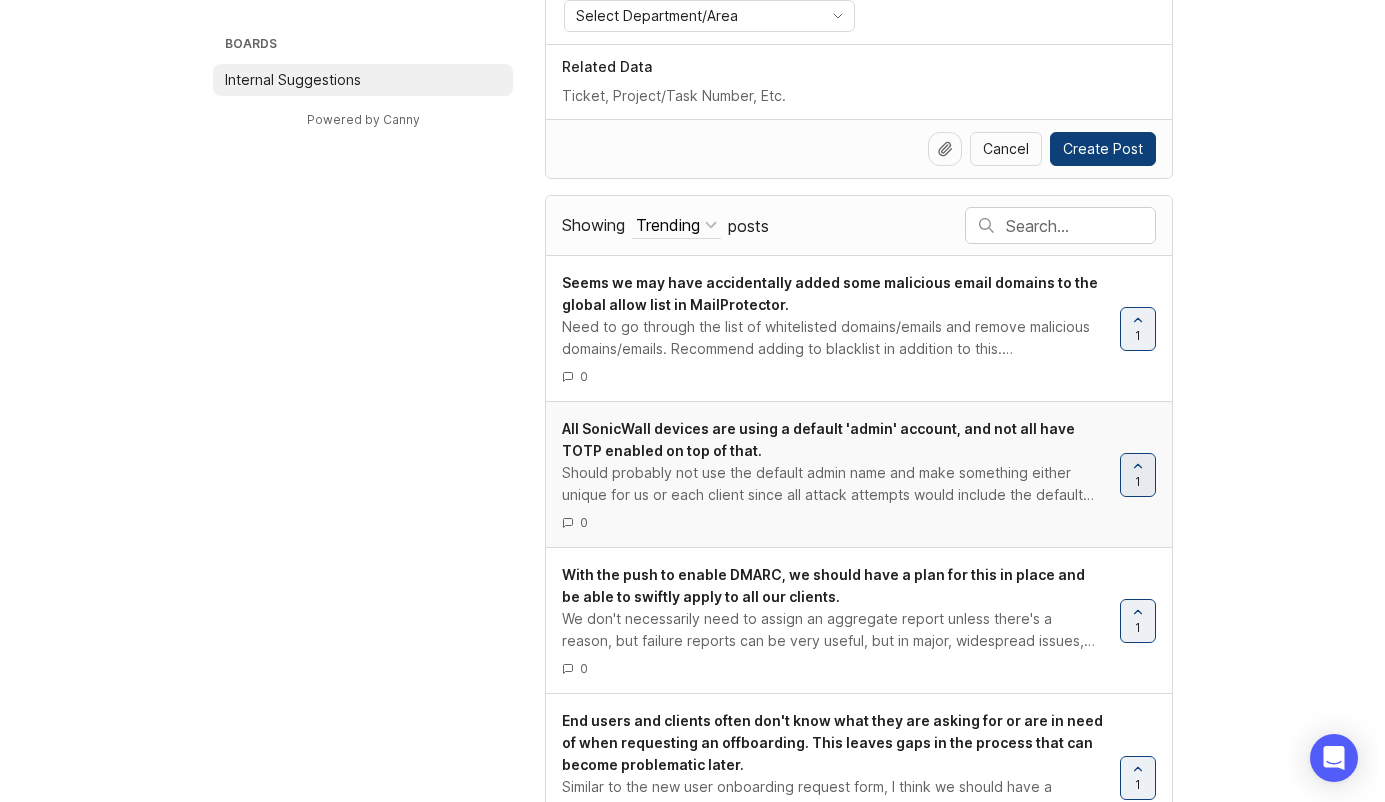 scroll, scrollTop: 0, scrollLeft: 0, axis: both 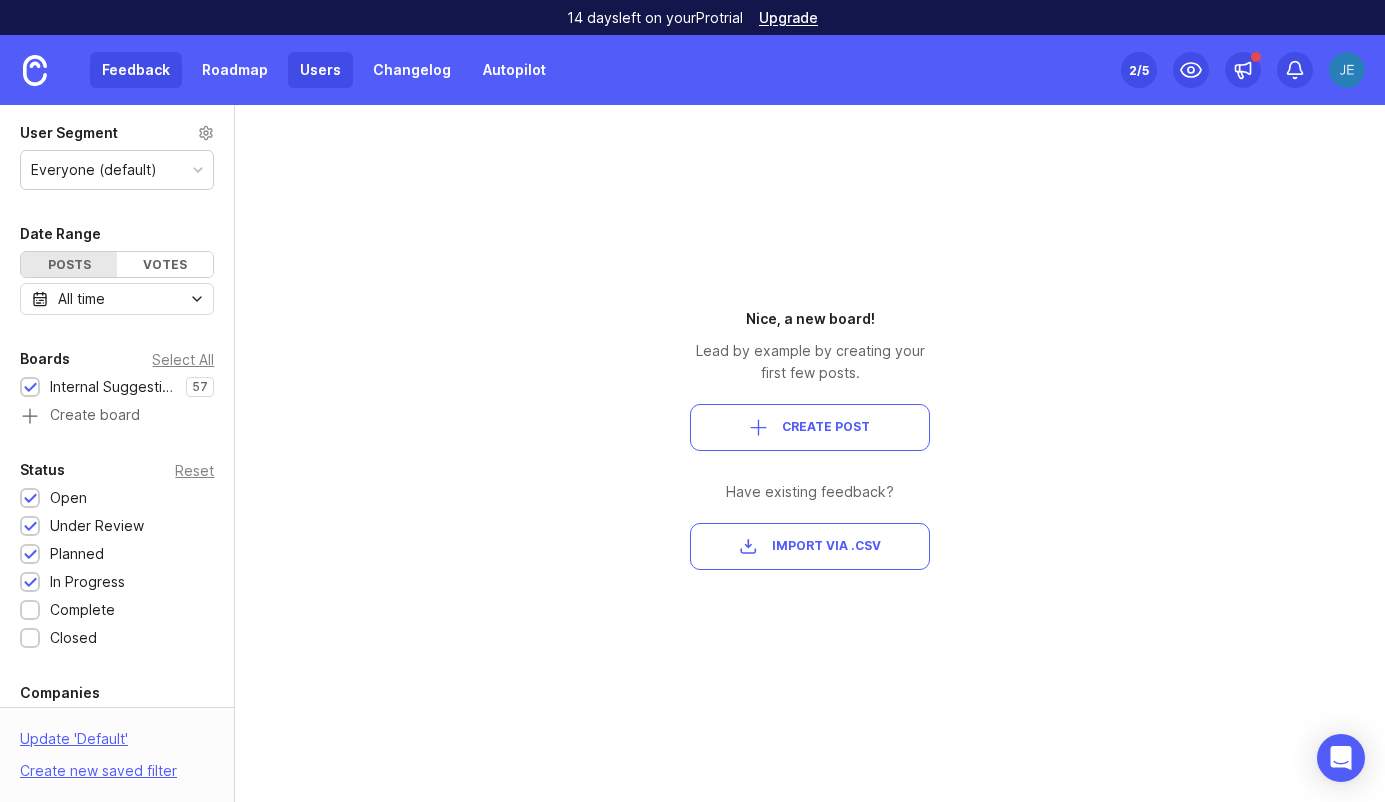 click on "Users" at bounding box center [320, 70] 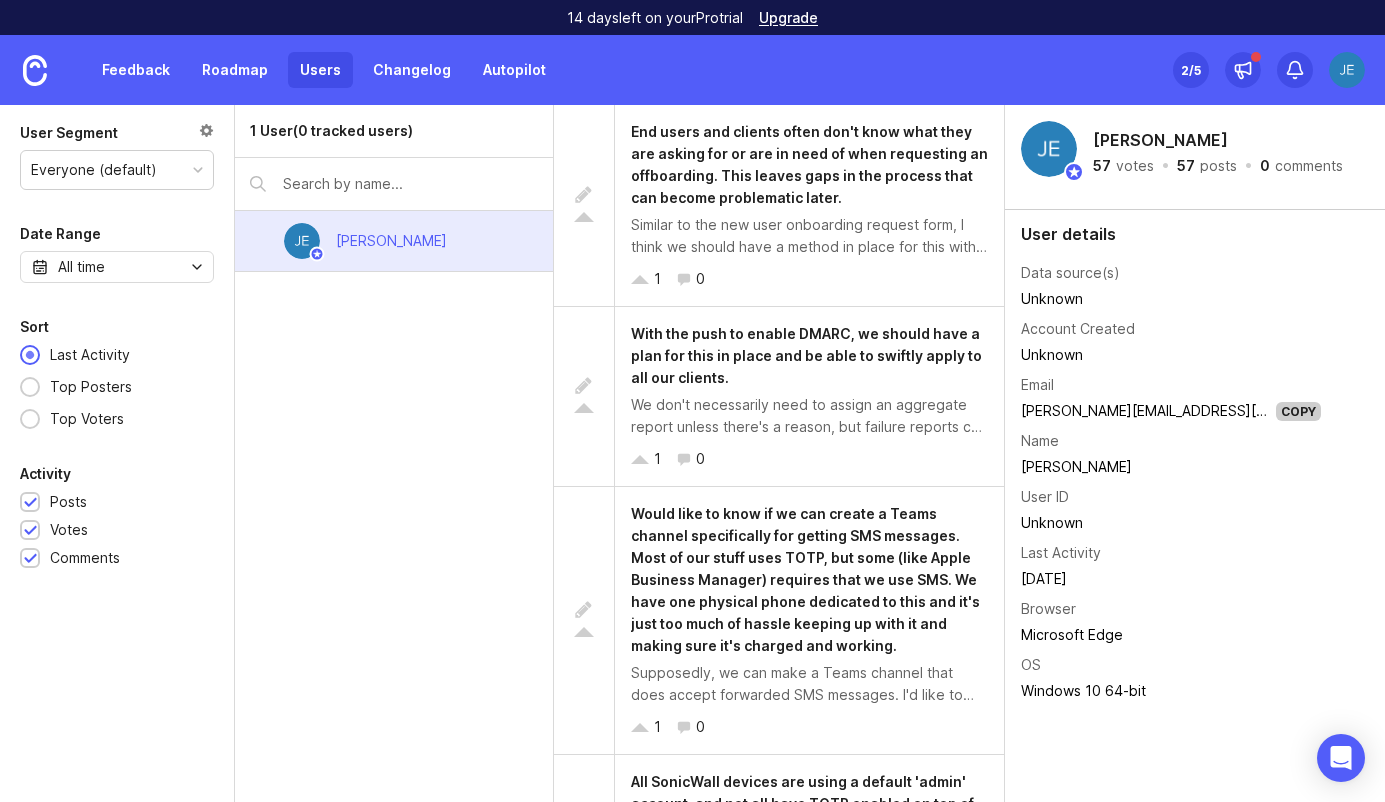 click on "Set up Canny 2 /5" at bounding box center [1269, 70] 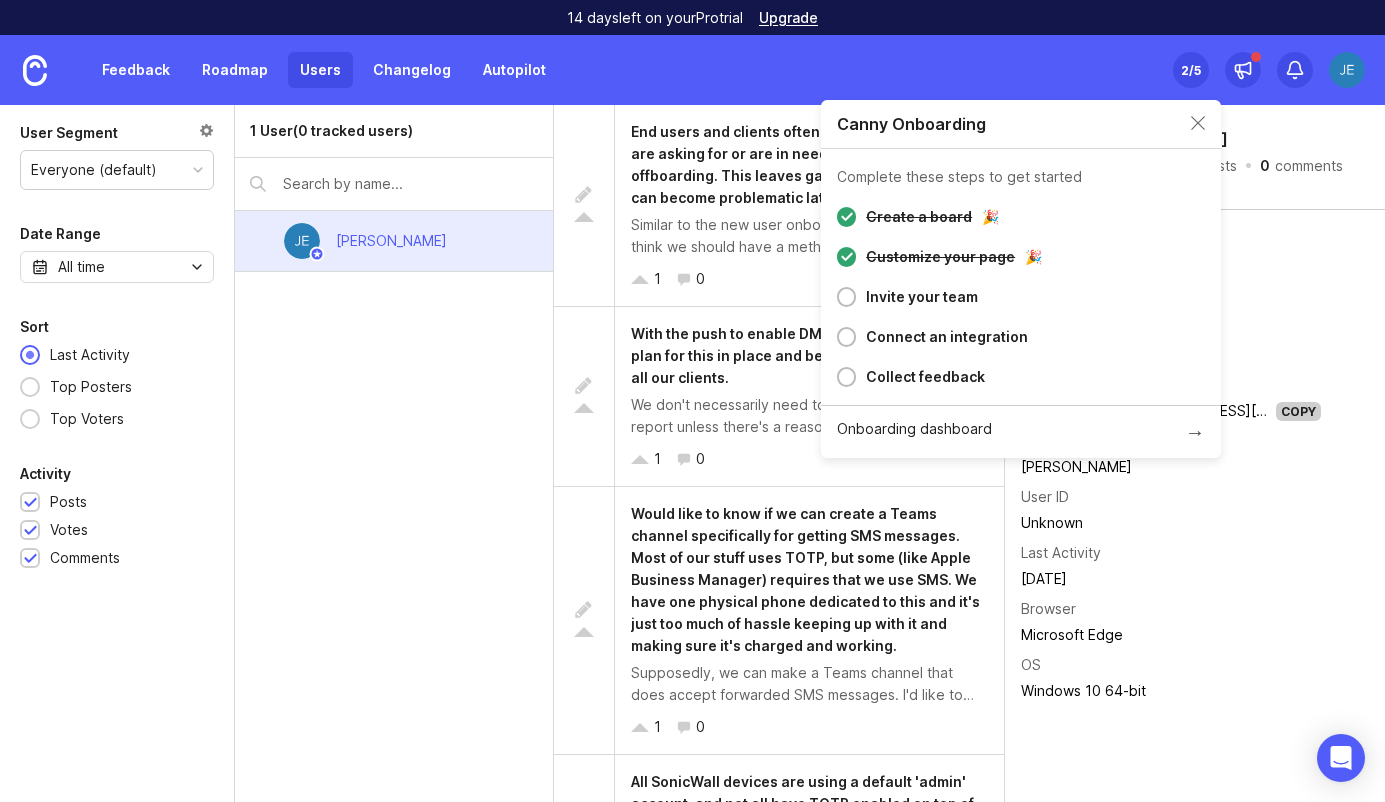 click on "Invite your team" at bounding box center [922, 297] 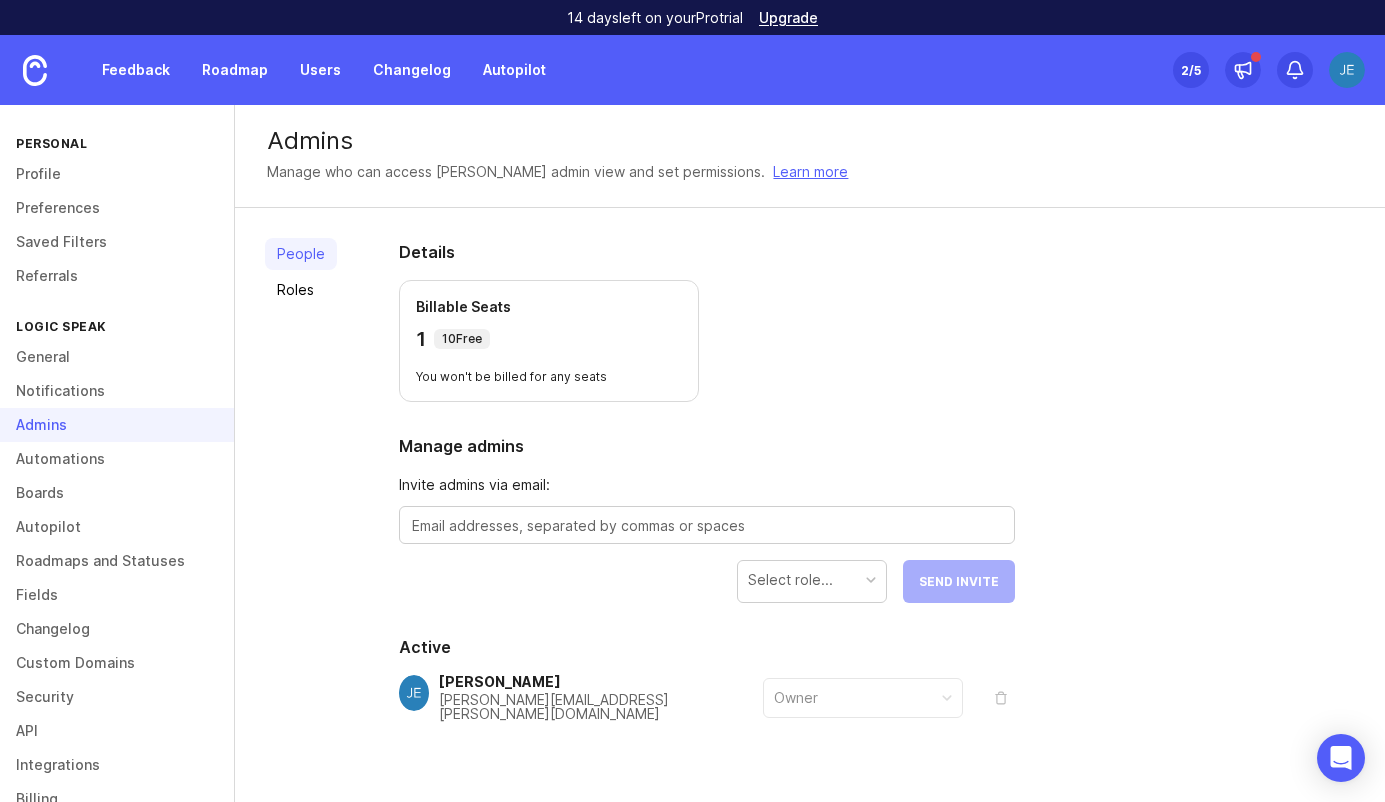 click at bounding box center [707, 526] 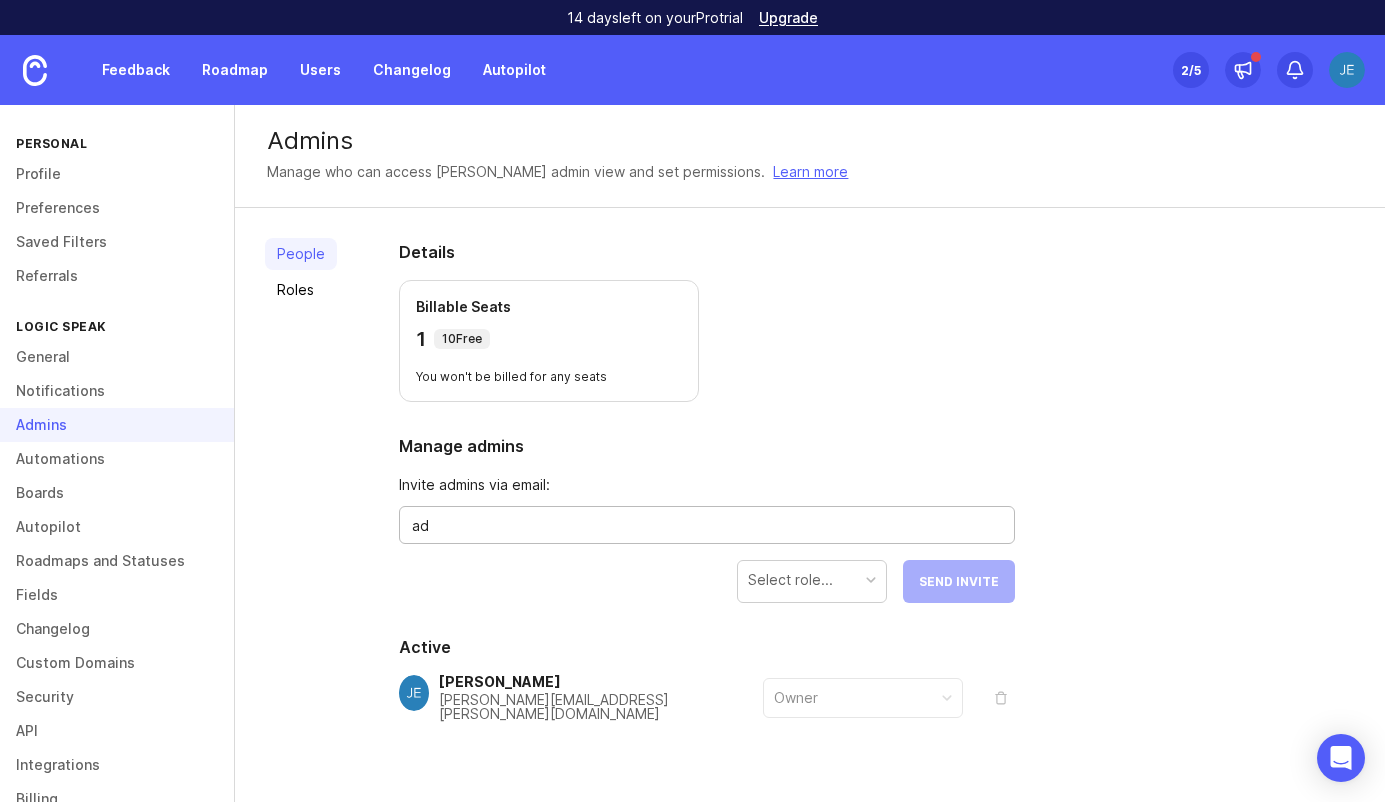 type on "a" 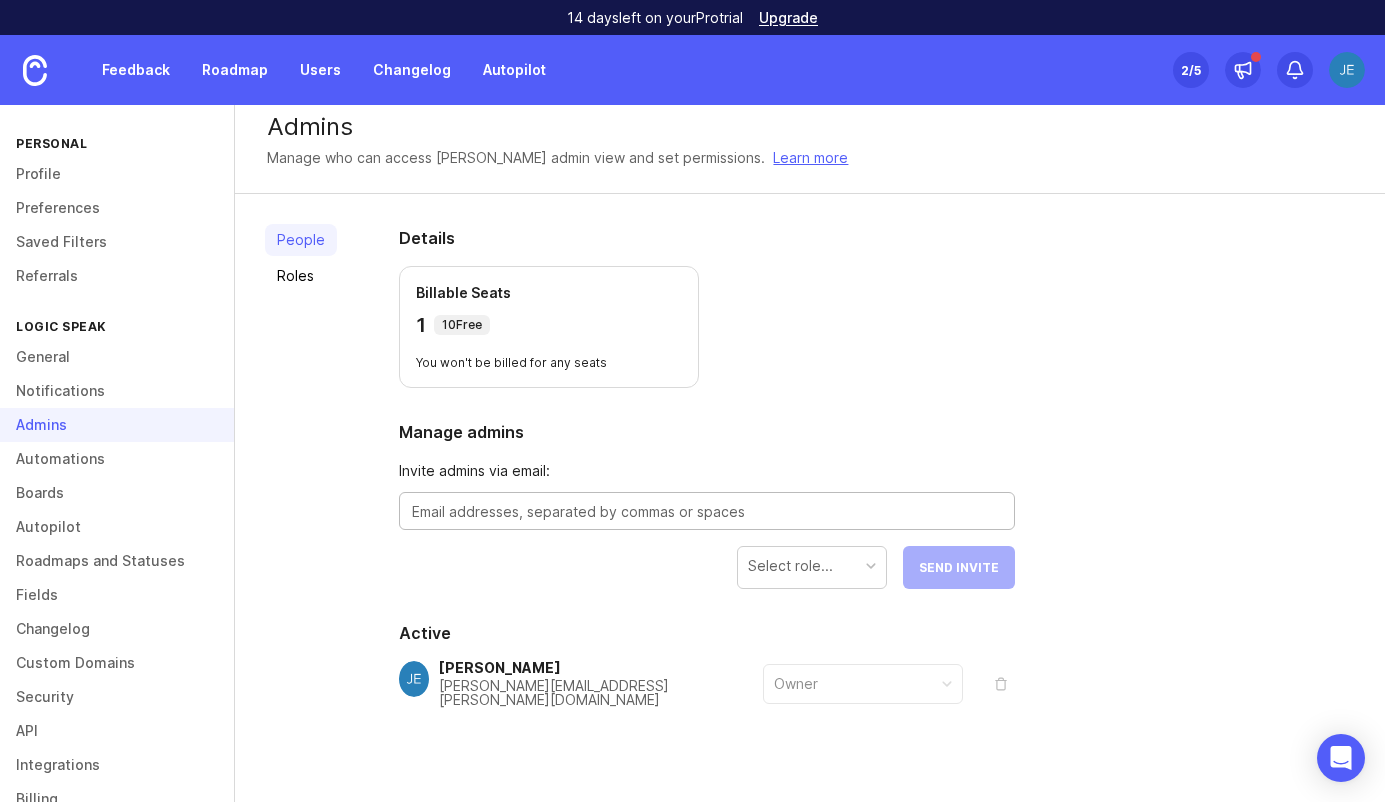 scroll, scrollTop: 0, scrollLeft: 0, axis: both 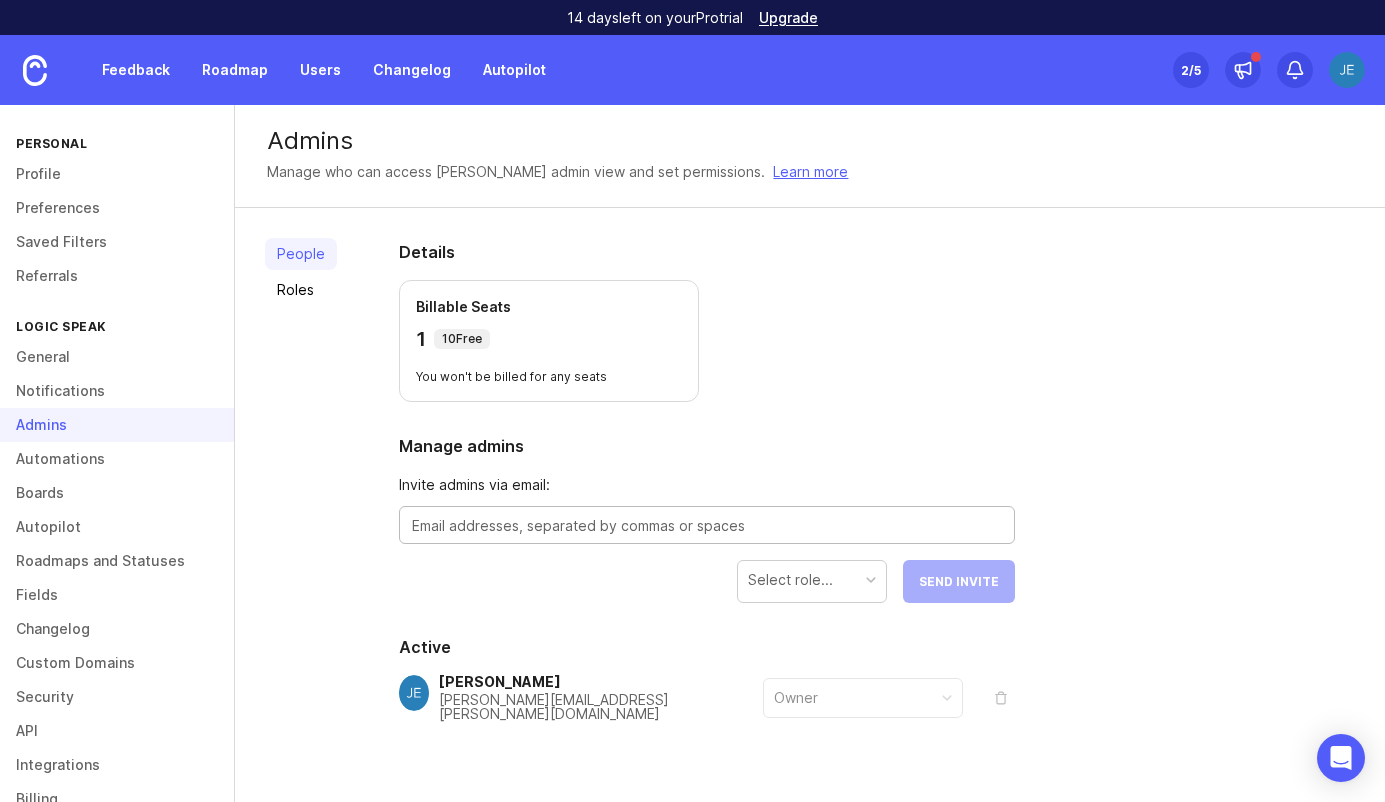 click on "Select role..." at bounding box center [812, 580] 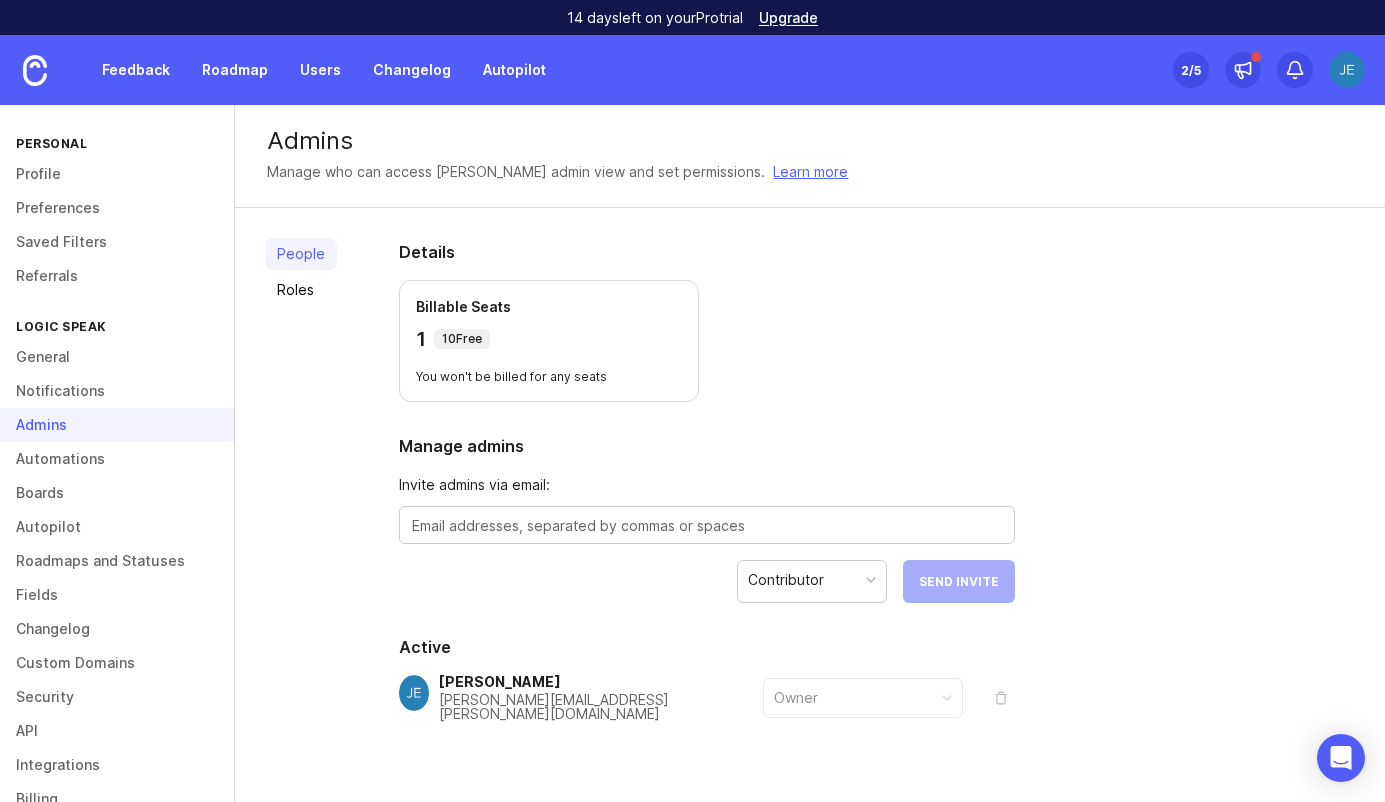 click at bounding box center (707, 526) 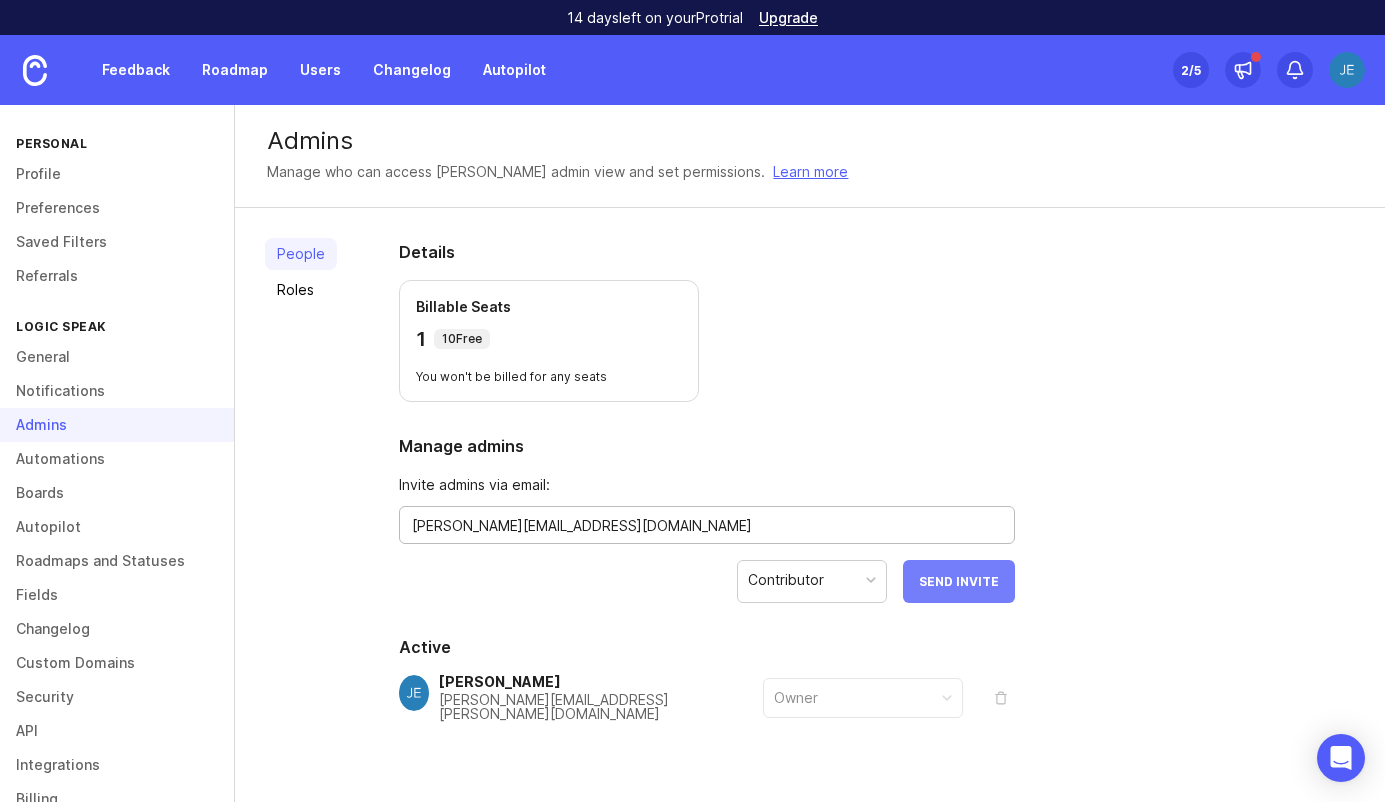 type on "[PERSON_NAME][EMAIL_ADDRESS][DOMAIN_NAME]" 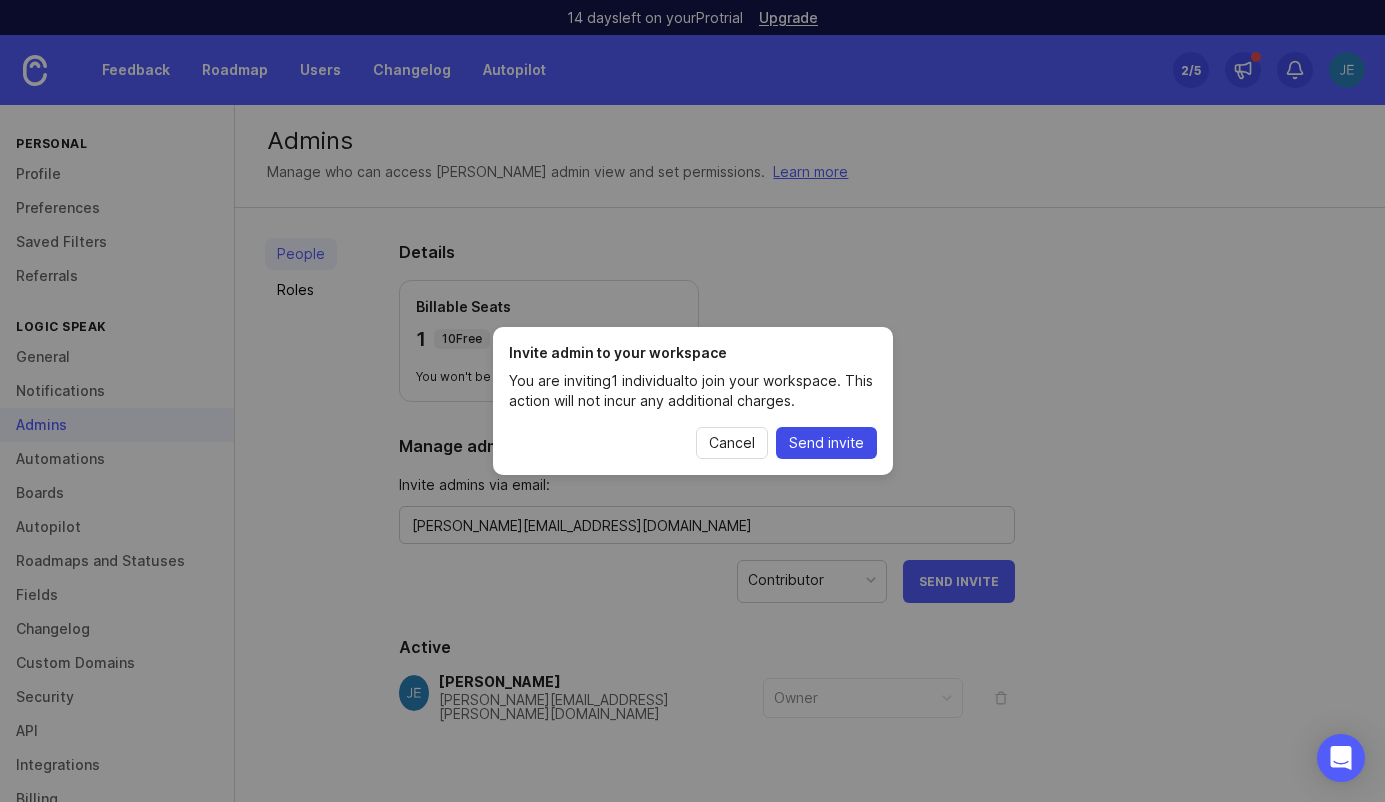 click on "Send invite" at bounding box center (826, 443) 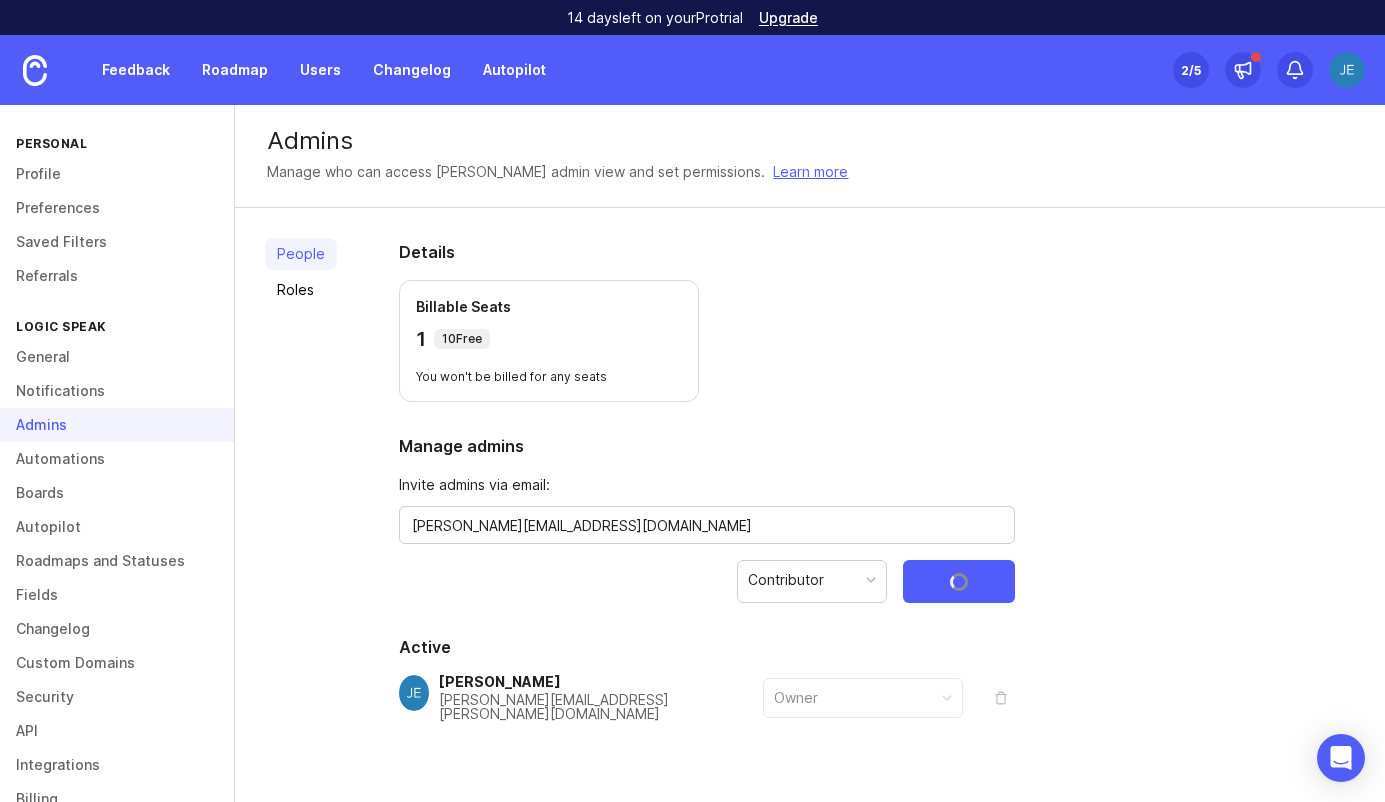 type 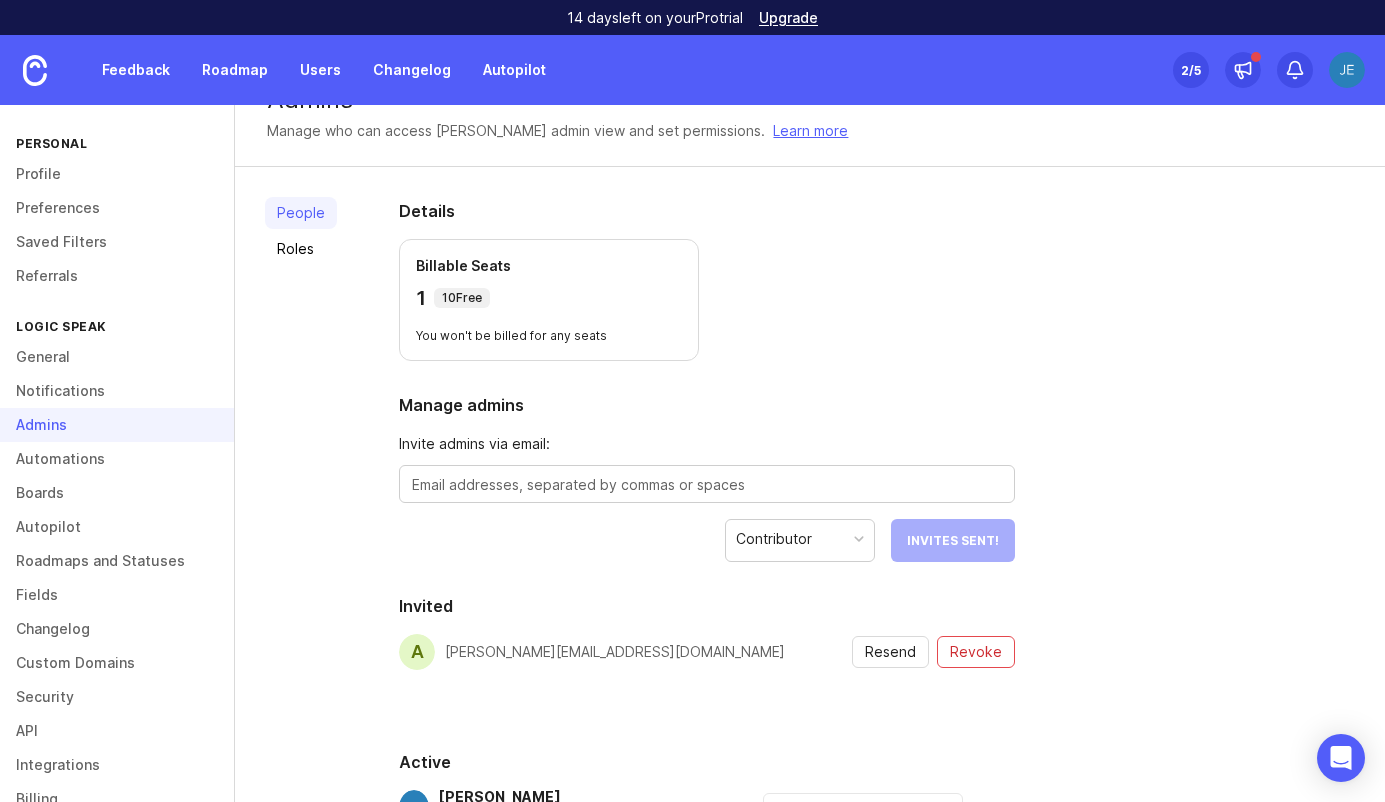 scroll, scrollTop: 0, scrollLeft: 0, axis: both 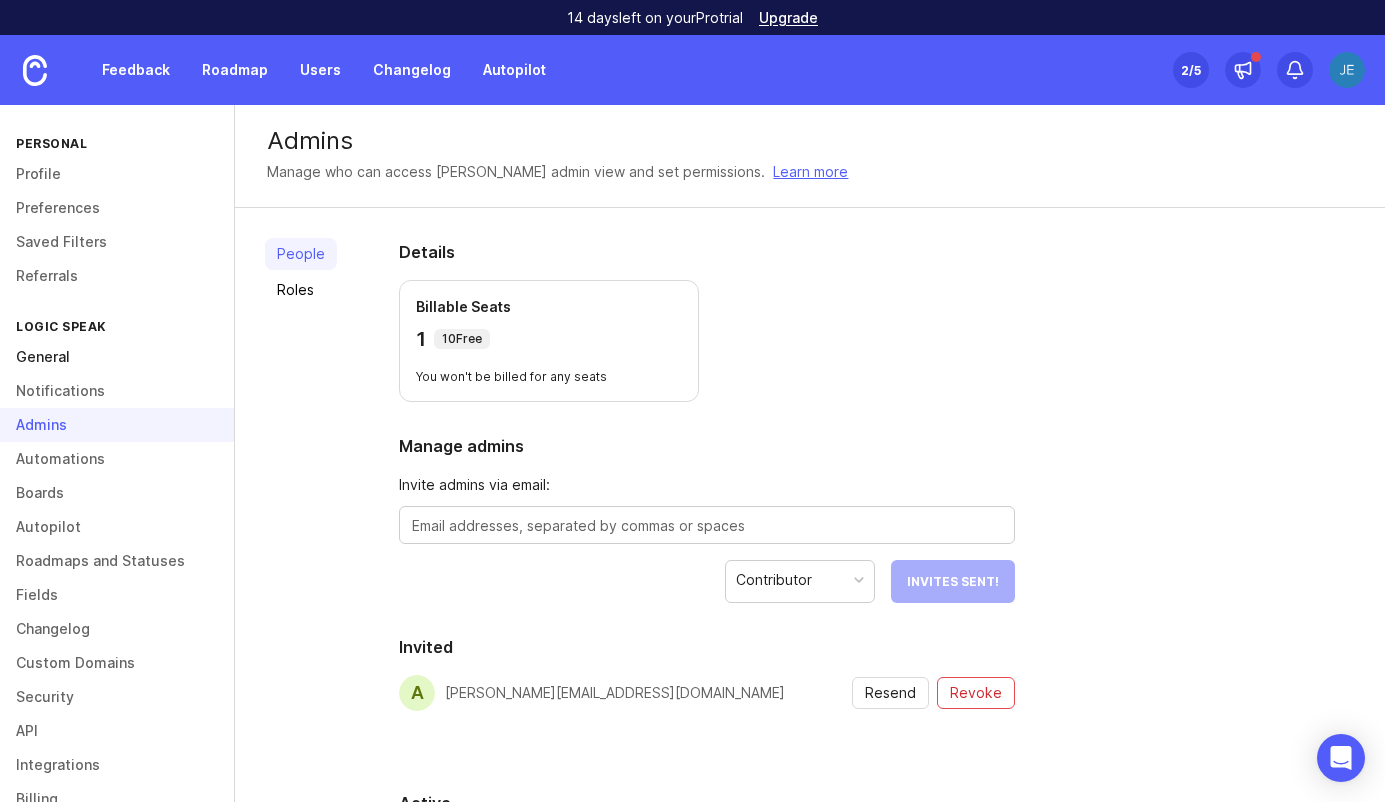 click on "General" at bounding box center [117, 357] 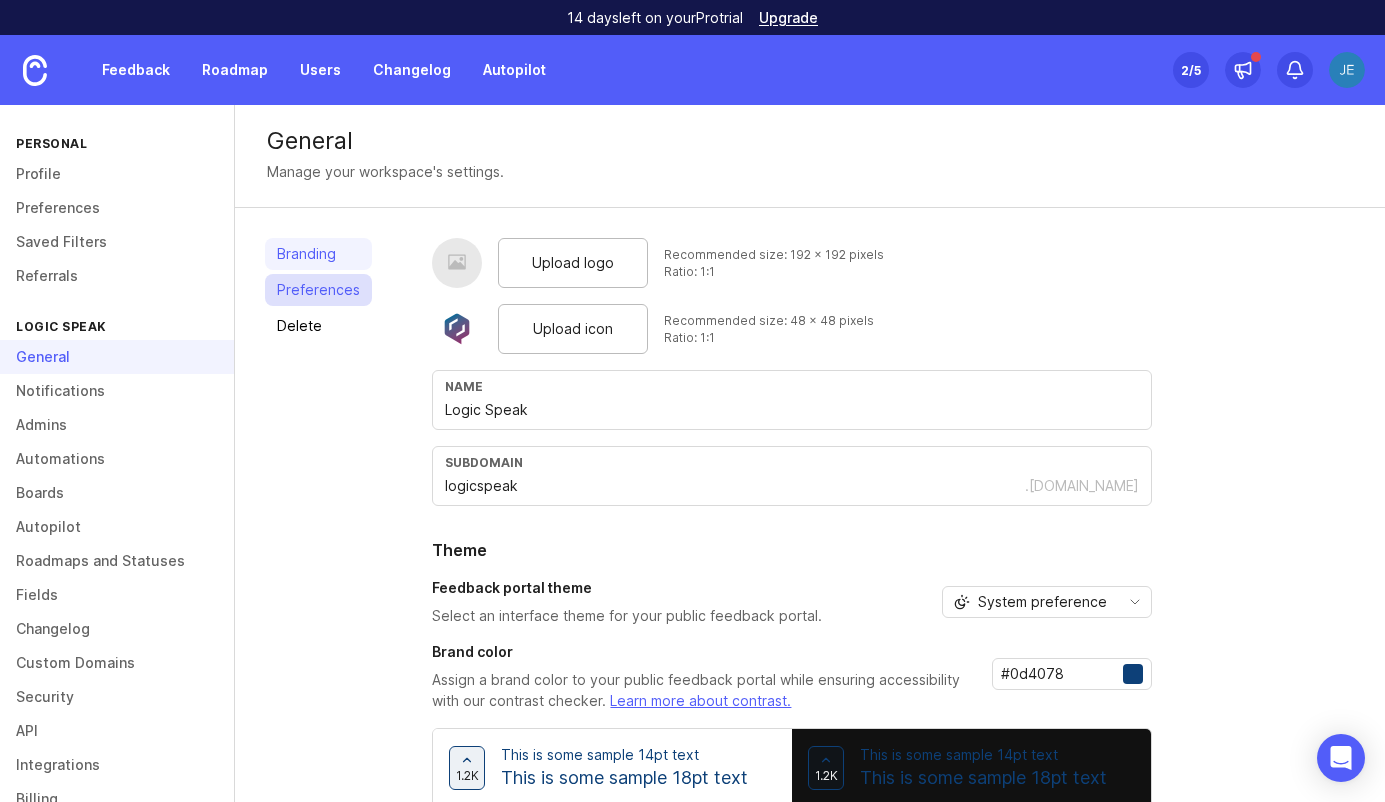 click on "Preferences" at bounding box center [318, 290] 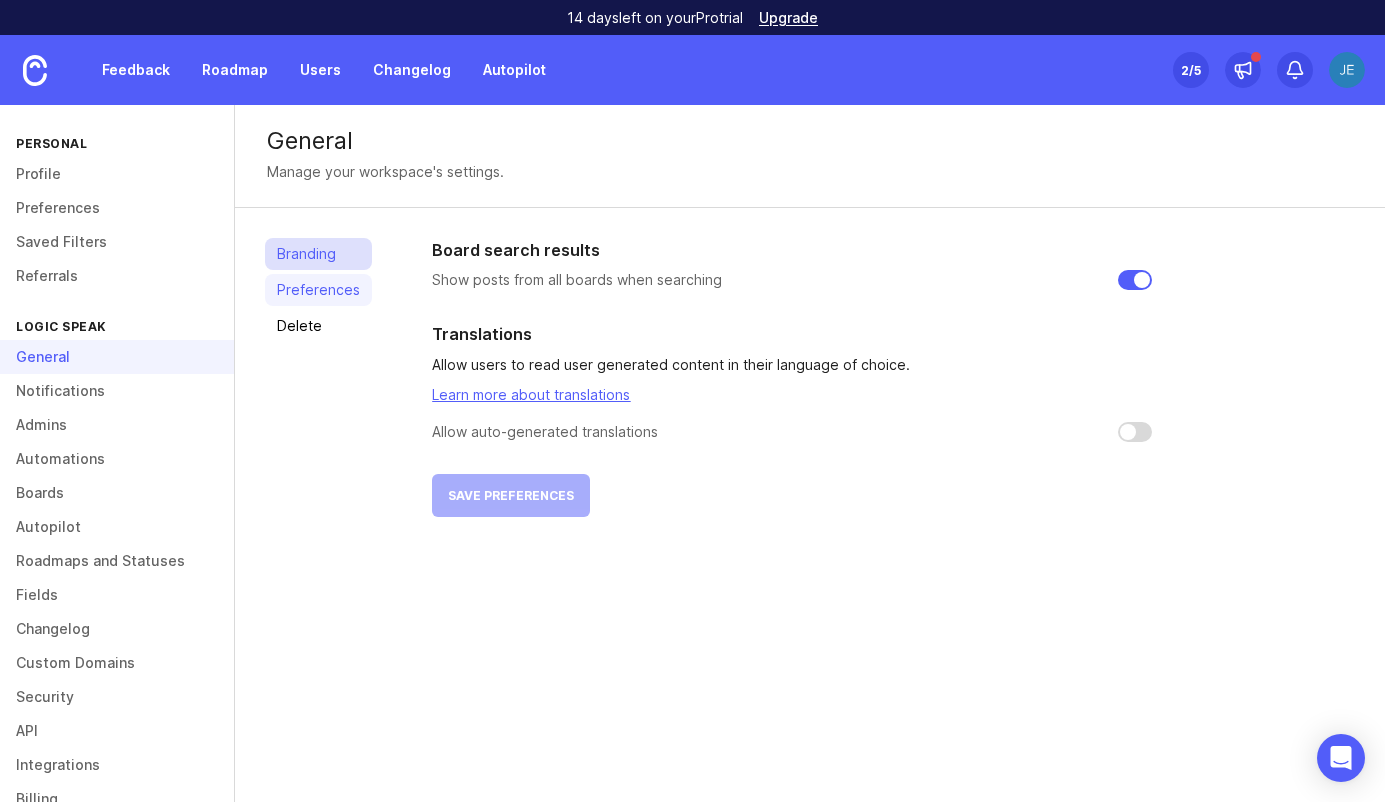 click on "Branding" at bounding box center [318, 254] 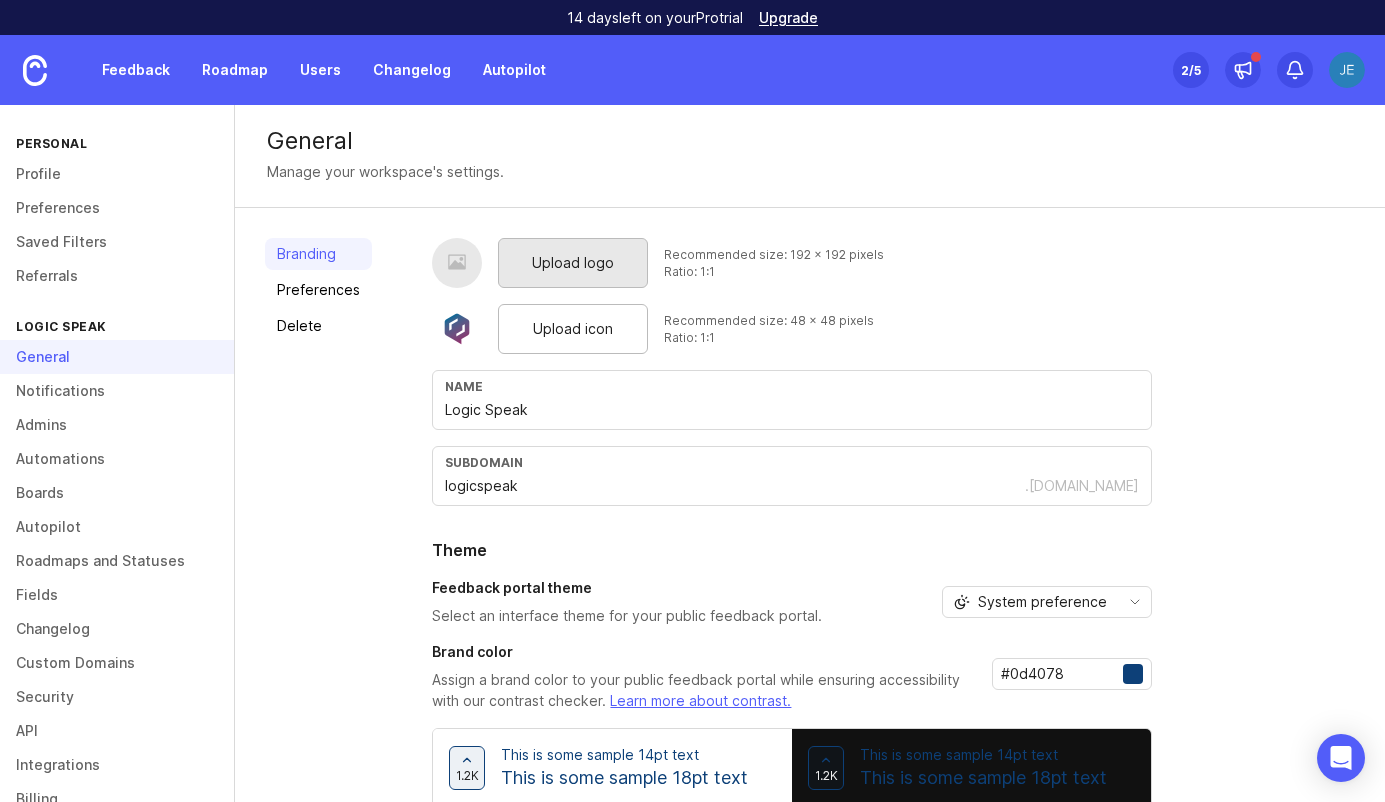 click on "Upload logo" at bounding box center (573, 263) 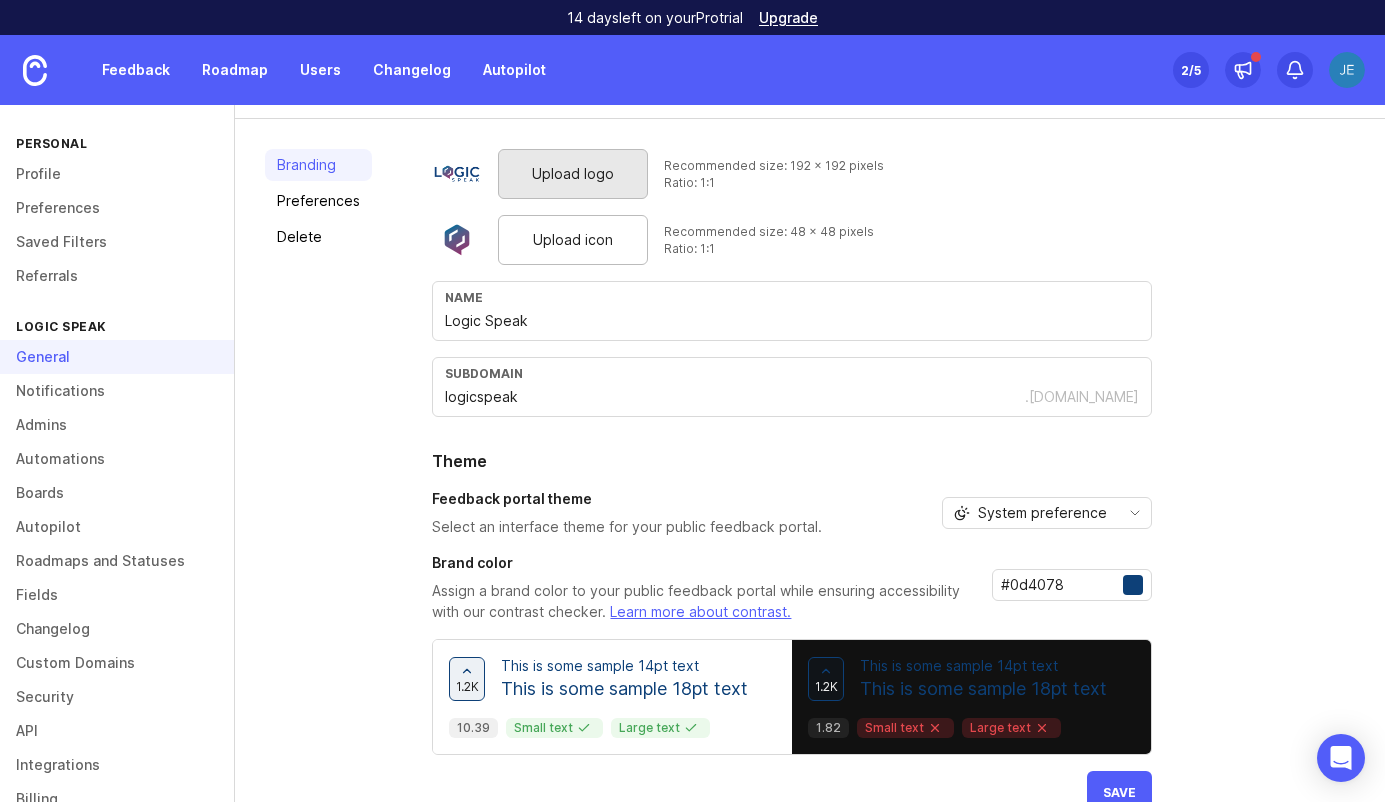 scroll, scrollTop: 130, scrollLeft: 0, axis: vertical 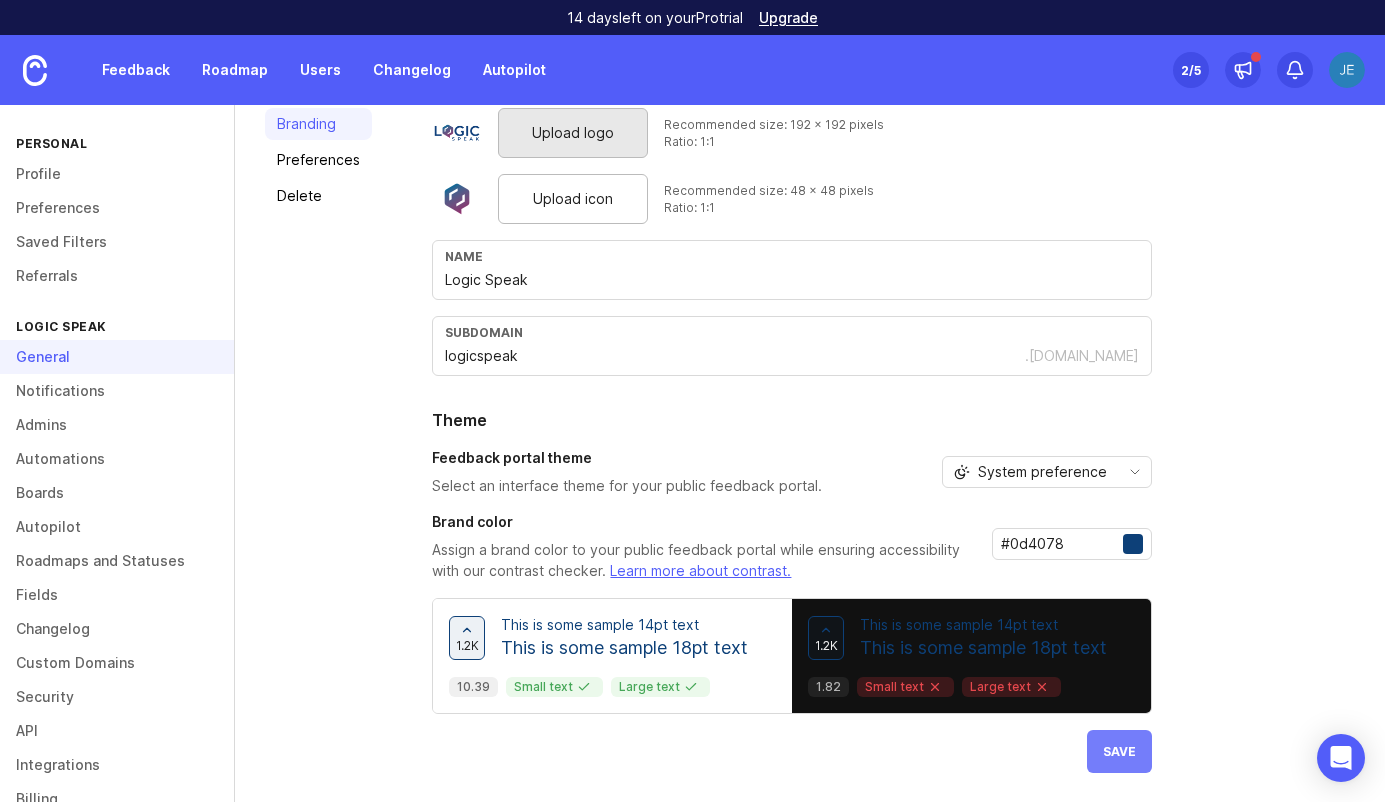 click on "Save" at bounding box center (1119, 751) 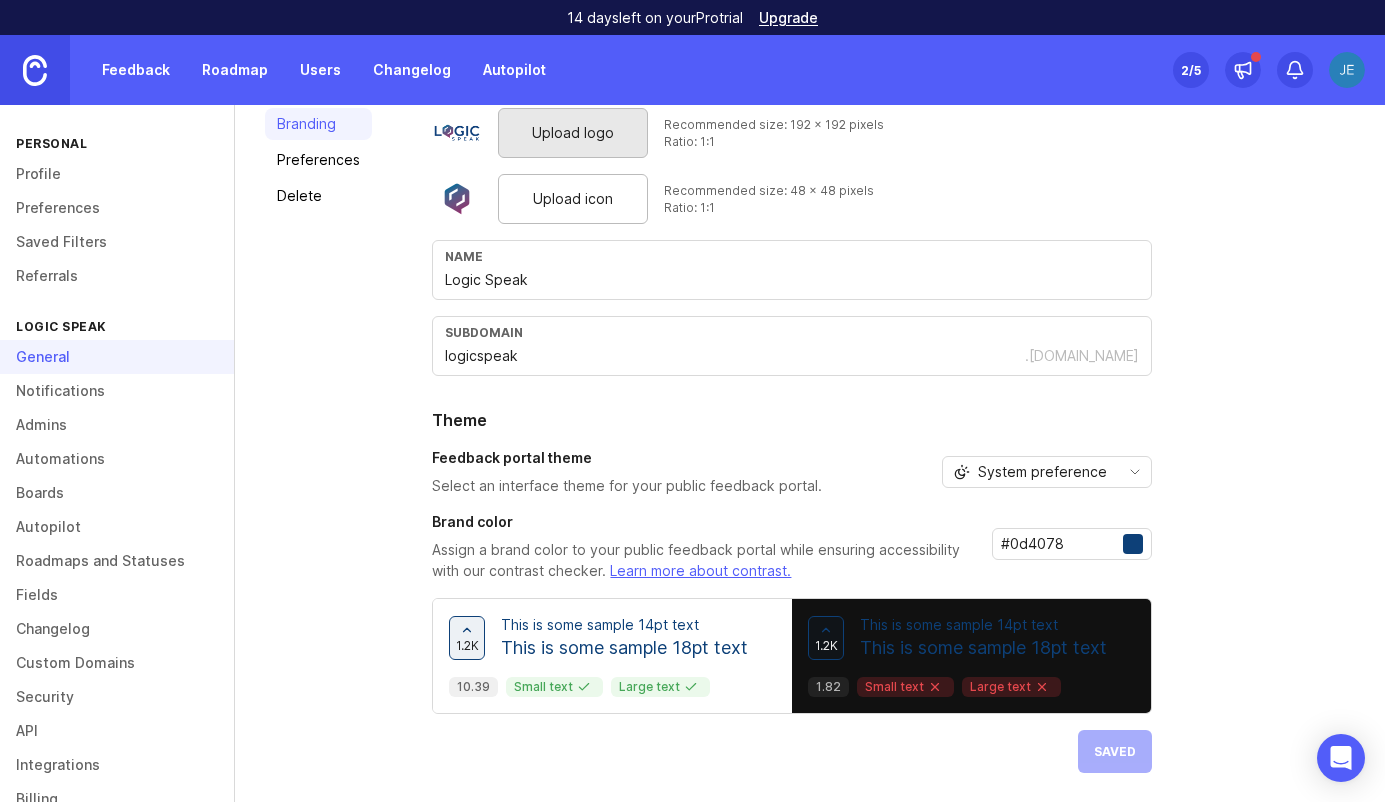 click at bounding box center (35, 70) 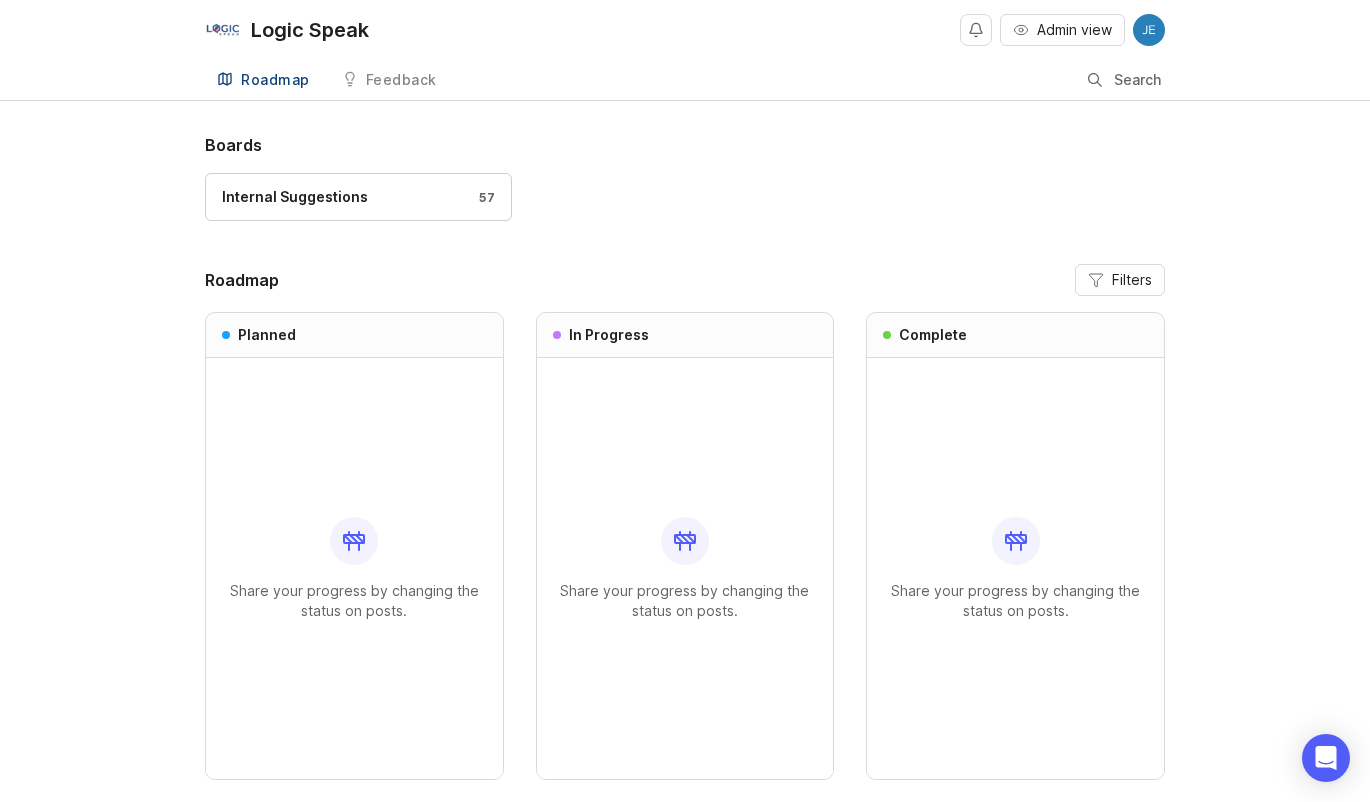 click on "Logic Speak" at bounding box center (310, 30) 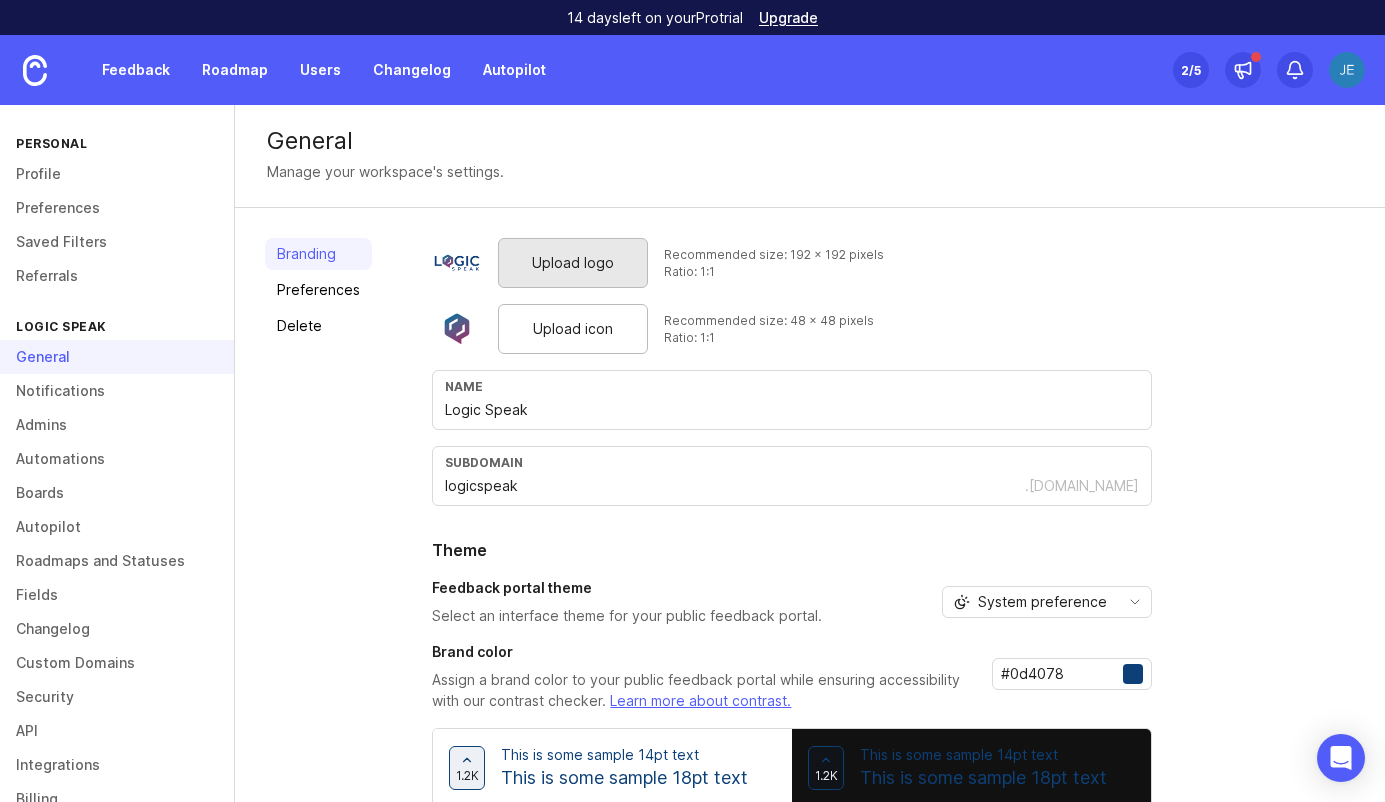 click on "Upload logo" at bounding box center (573, 263) 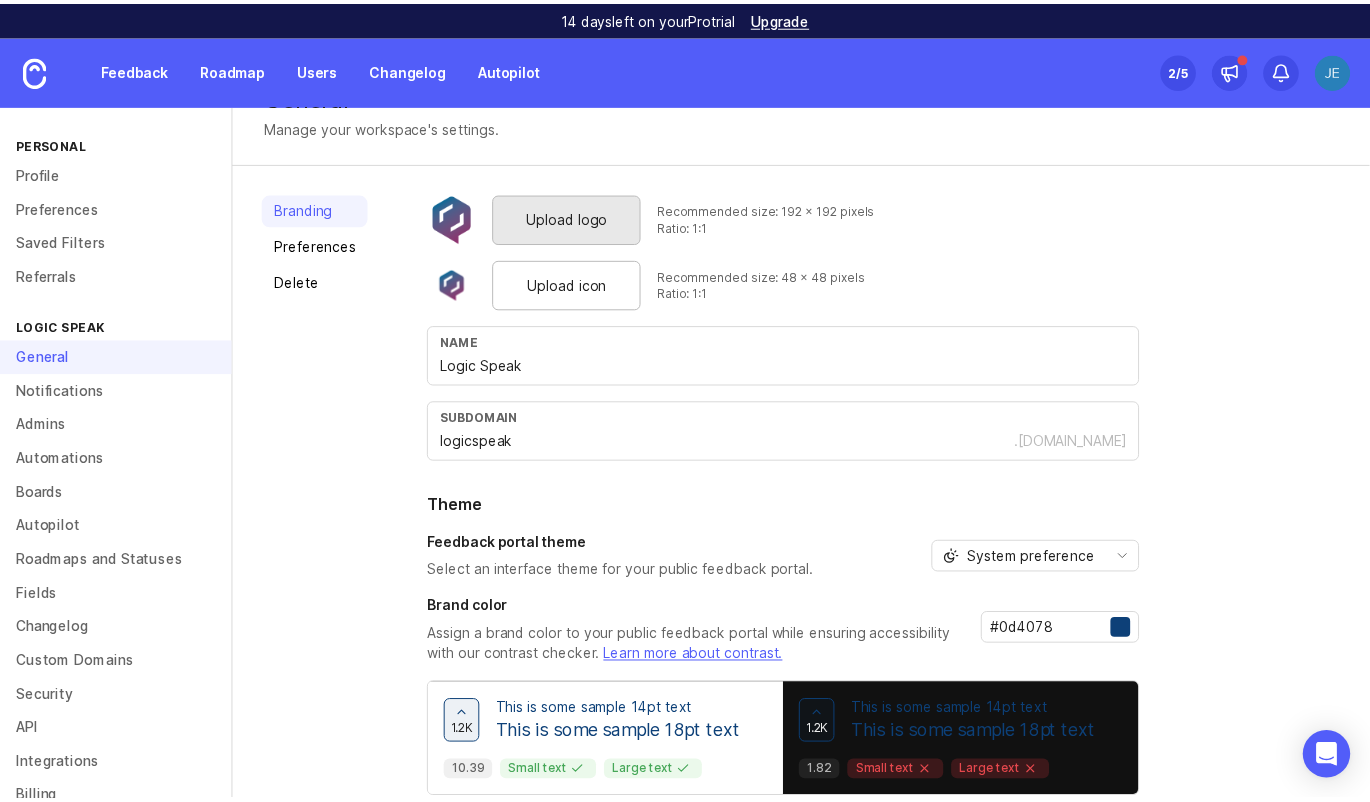 scroll, scrollTop: 130, scrollLeft: 0, axis: vertical 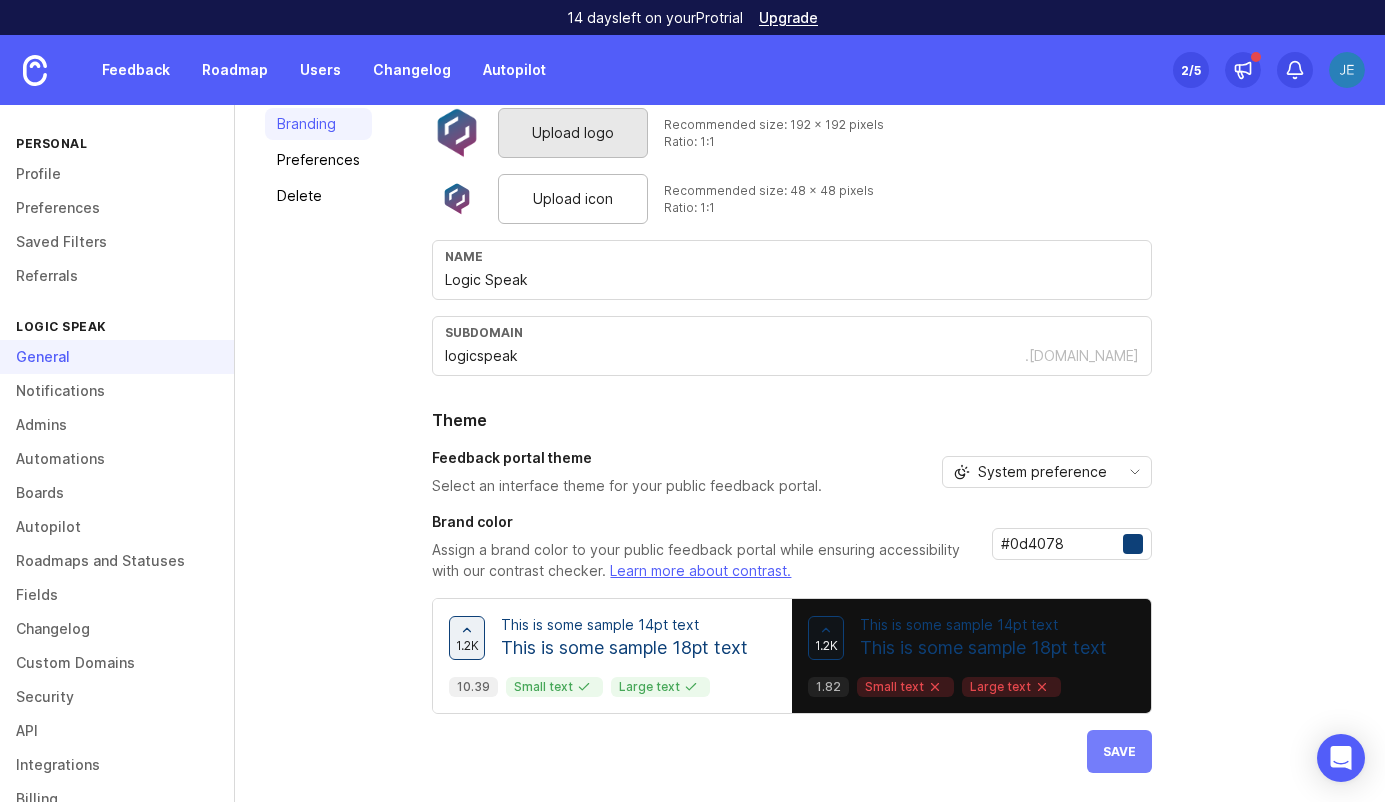 click on "Save" at bounding box center [1119, 751] 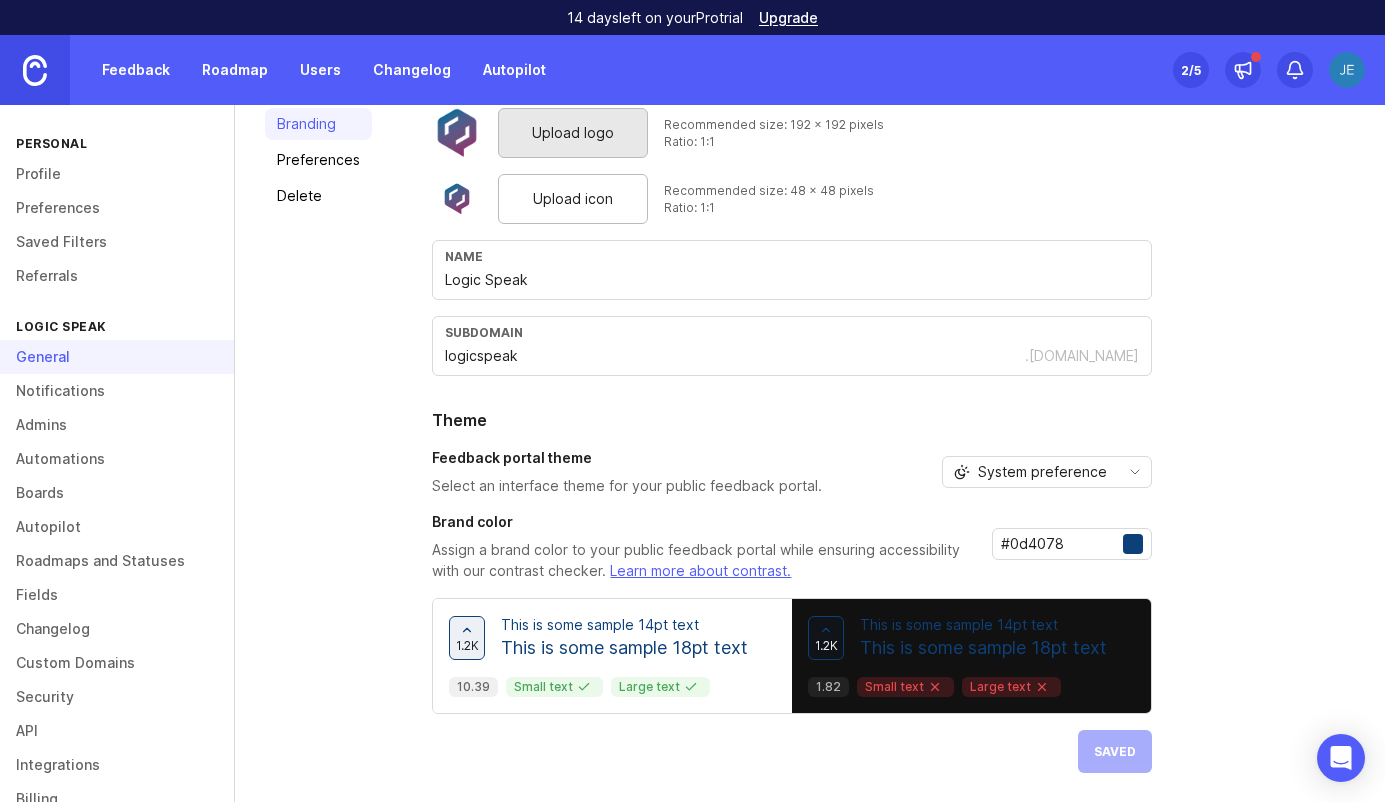click at bounding box center [35, 70] 